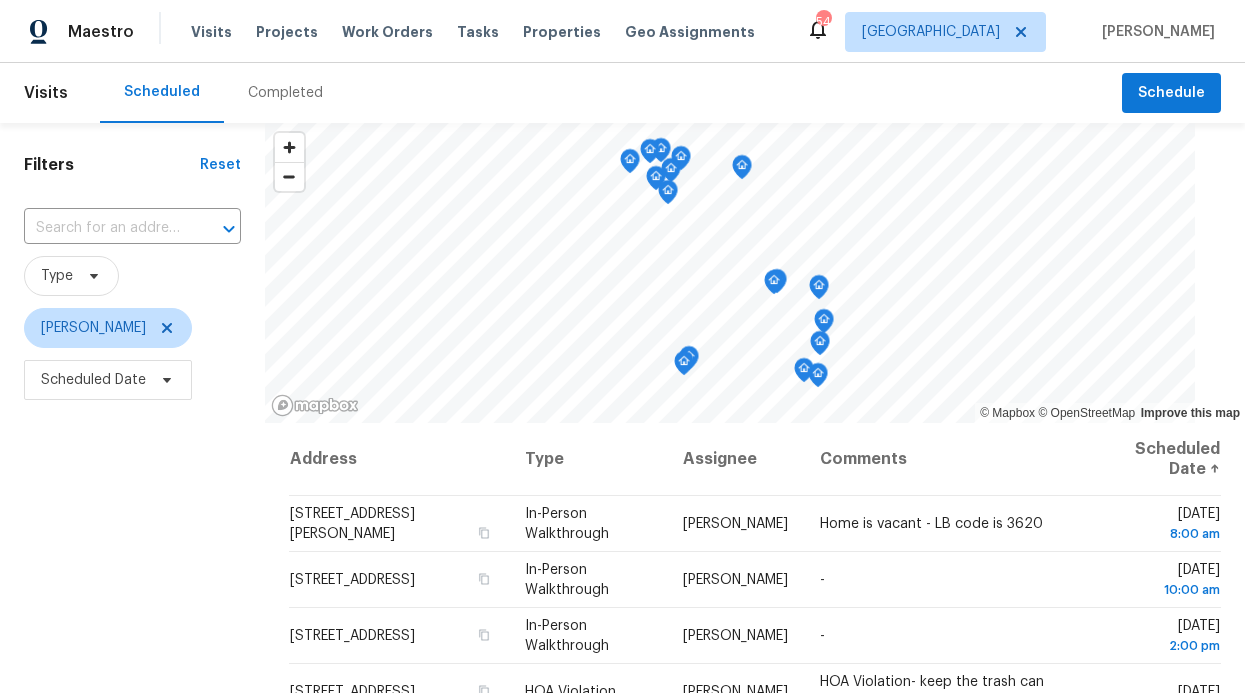 scroll, scrollTop: 0, scrollLeft: 0, axis: both 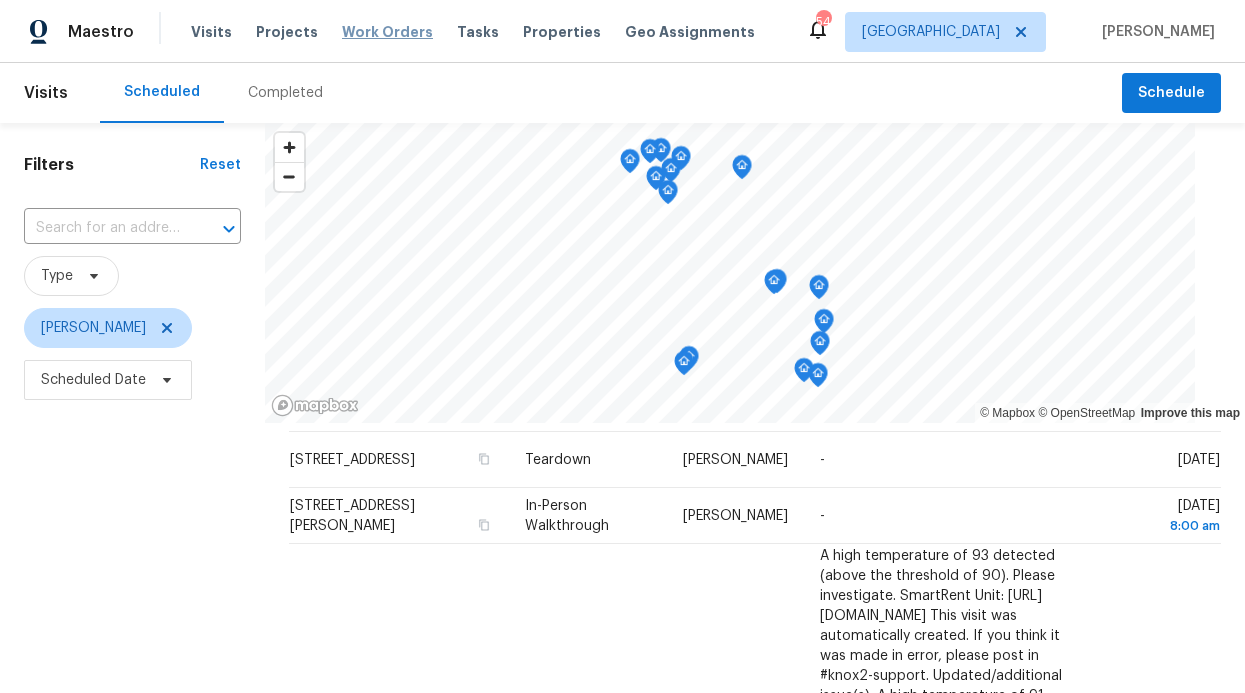 click on "Work Orders" at bounding box center [387, 32] 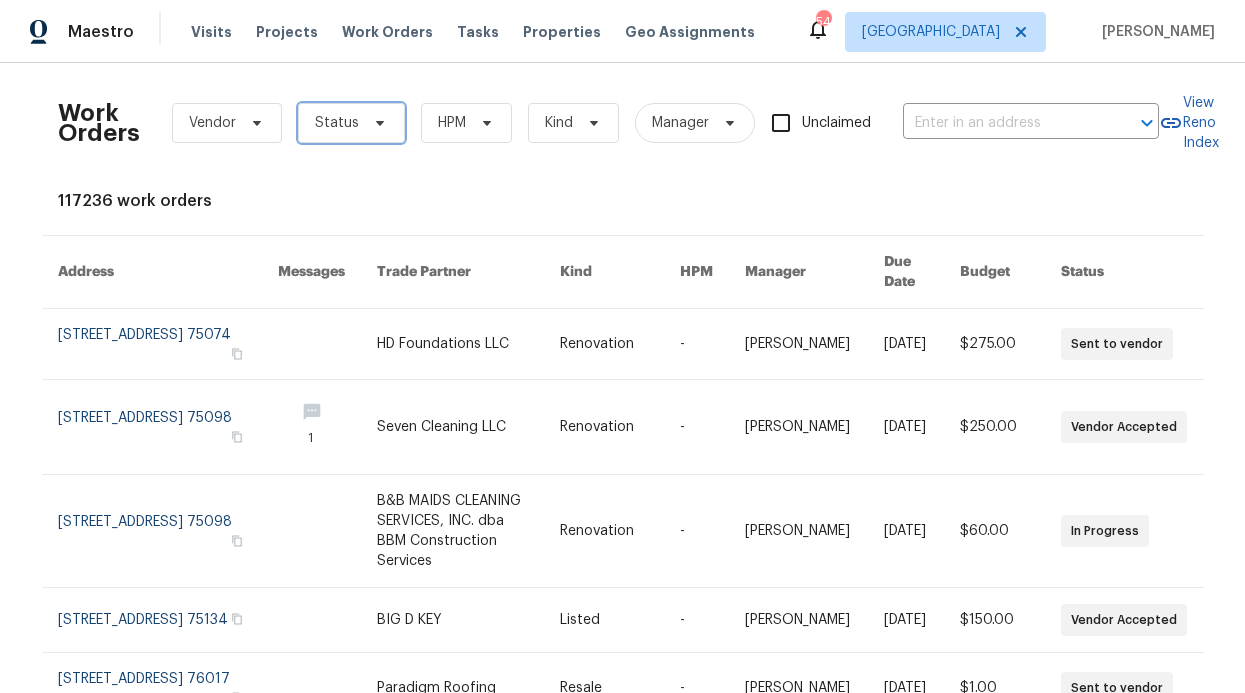 click on "Status" at bounding box center [337, 123] 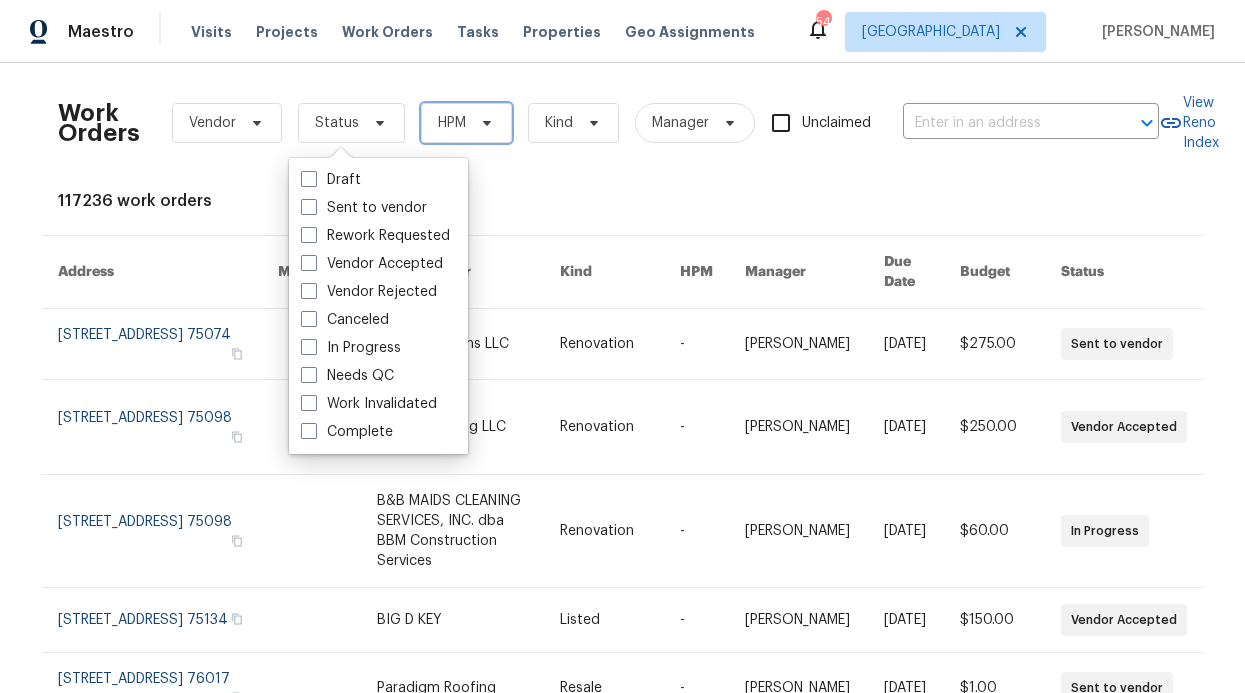 click at bounding box center (484, 123) 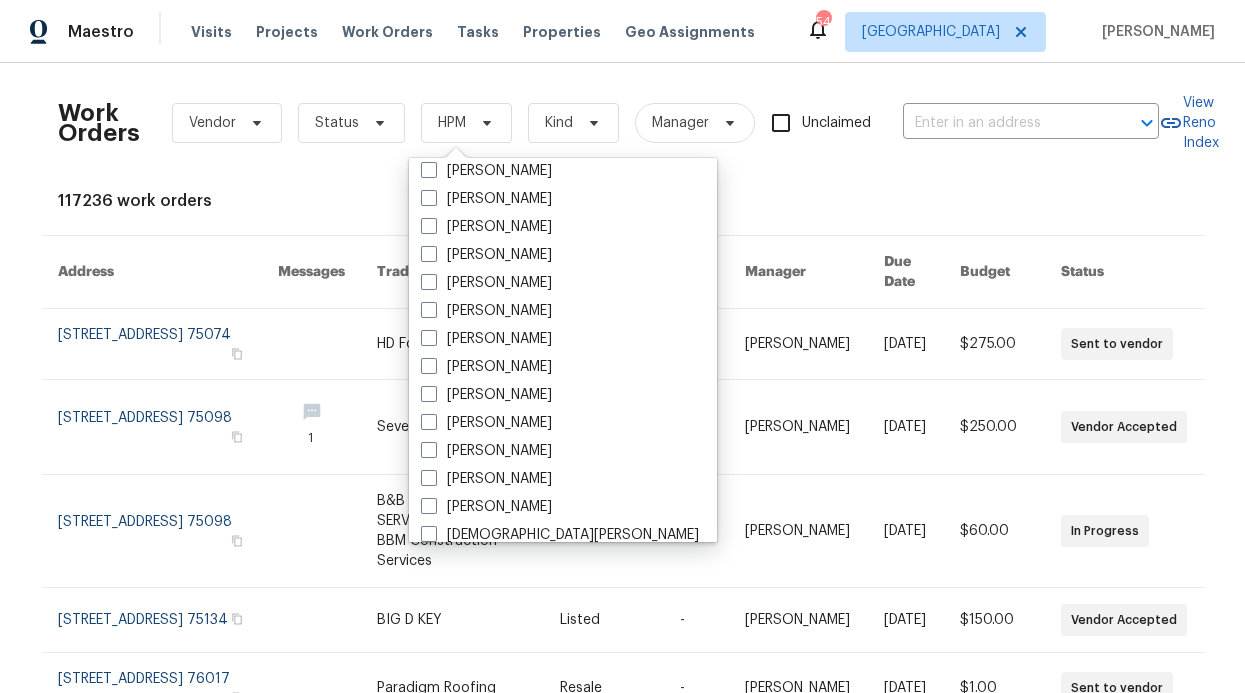 scroll, scrollTop: 1116, scrollLeft: 0, axis: vertical 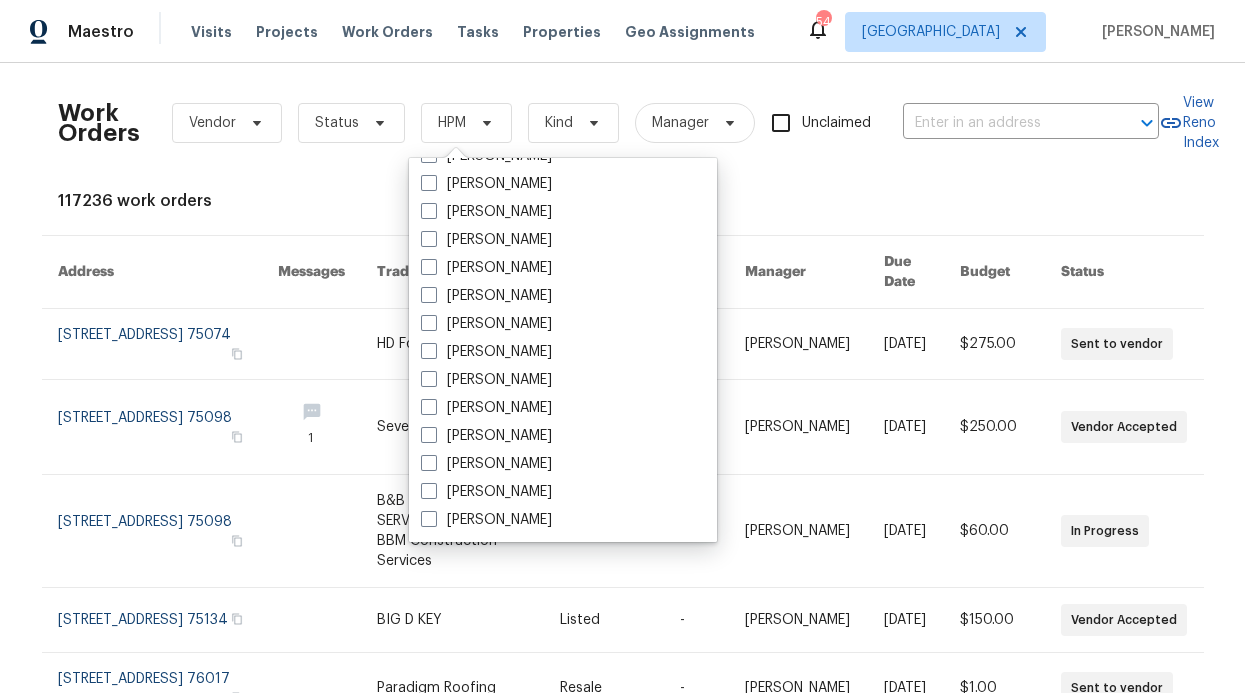 click on "[PERSON_NAME]" at bounding box center (486, 240) 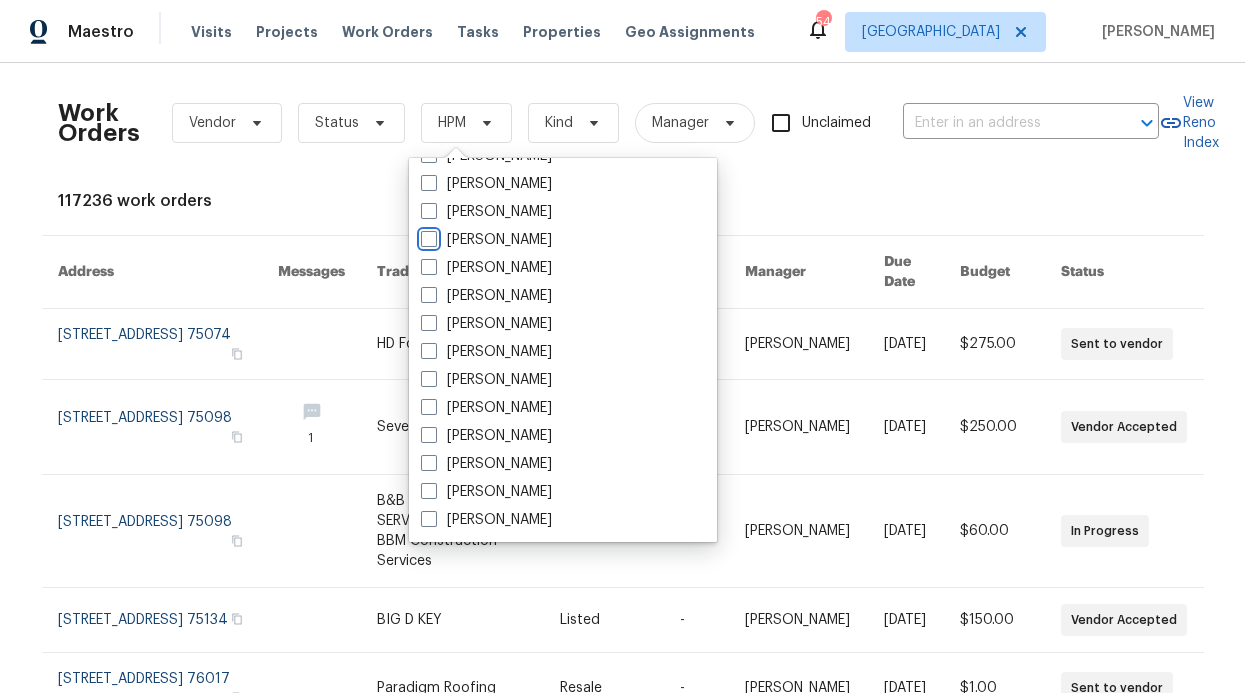 click on "[PERSON_NAME]" at bounding box center (427, 236) 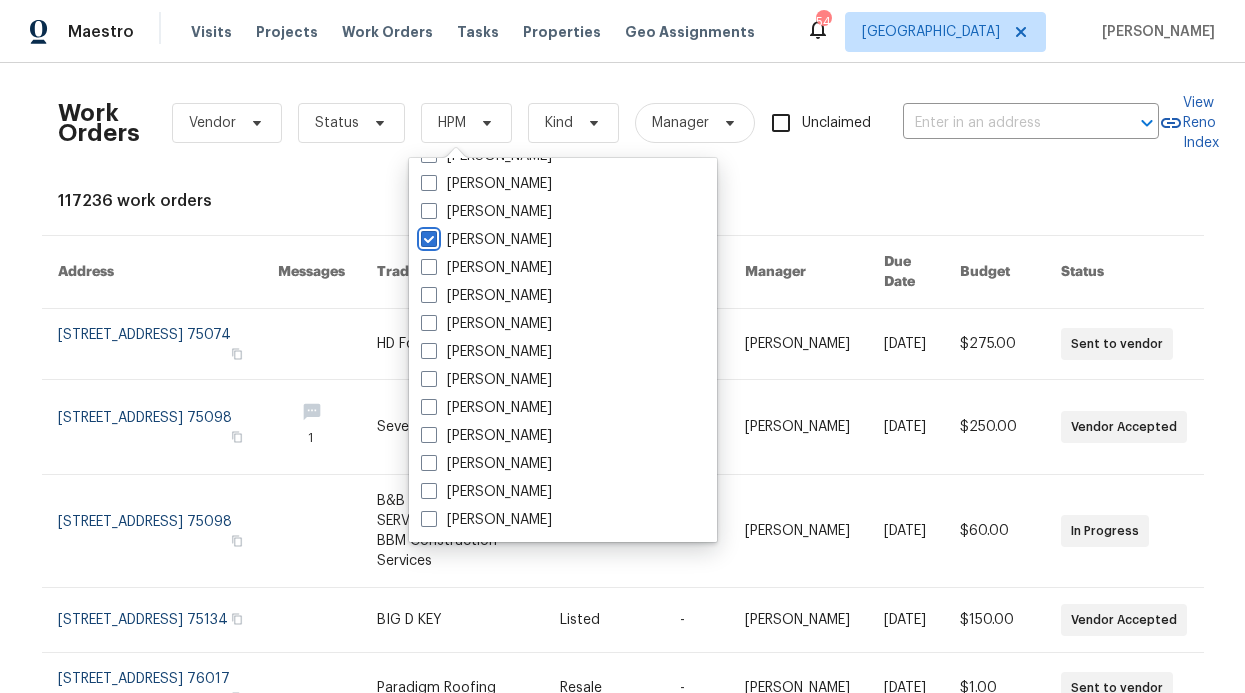 checkbox on "true" 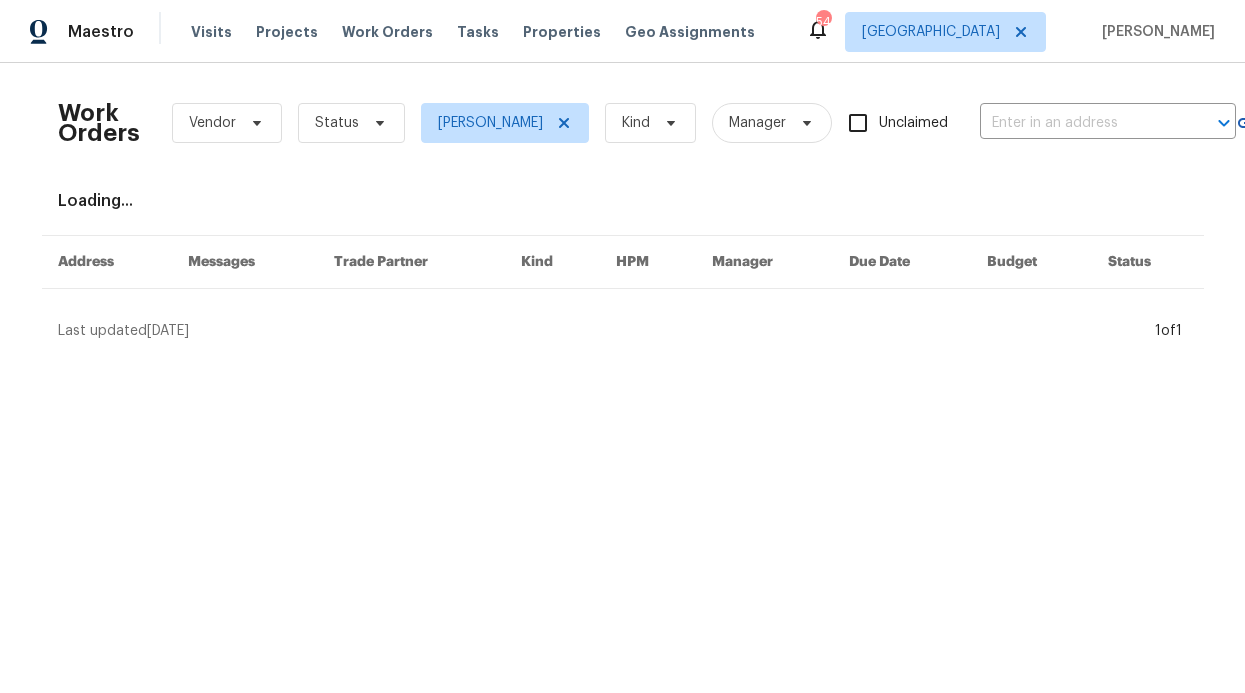 click on "Work Orders Vendor Status [PERSON_NAME] Kind Manager Unclaimed ​" at bounding box center (647, 123) 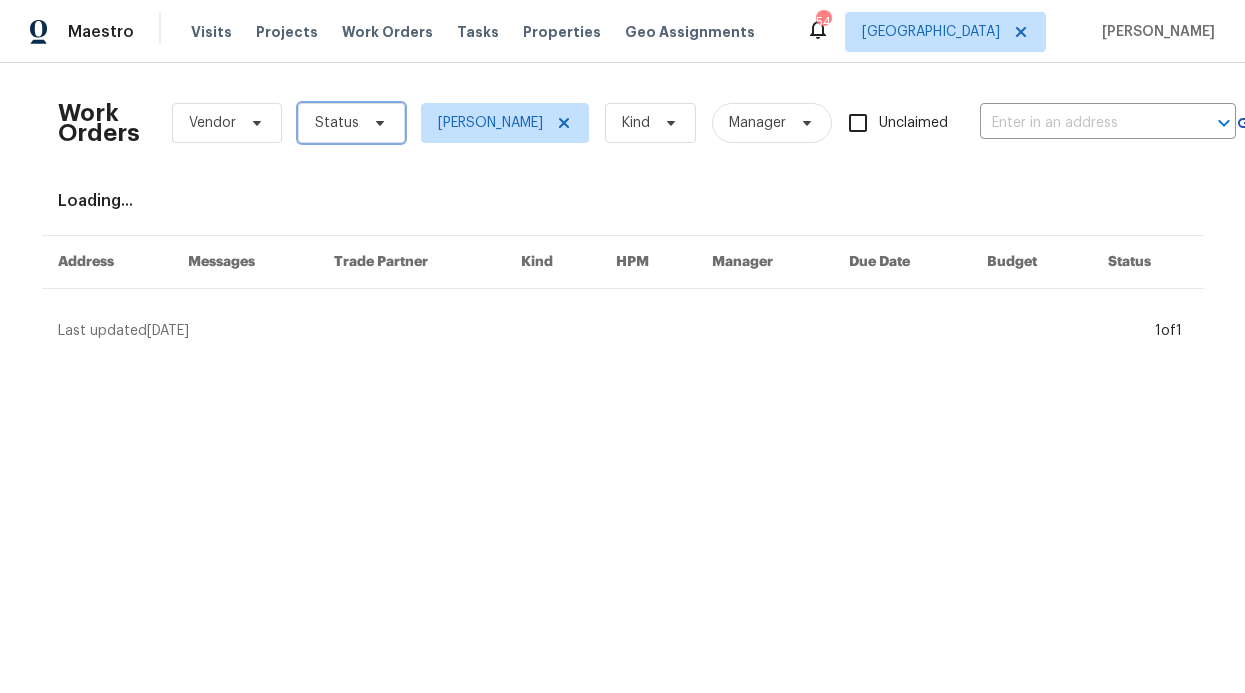 click on "Status" at bounding box center [337, 123] 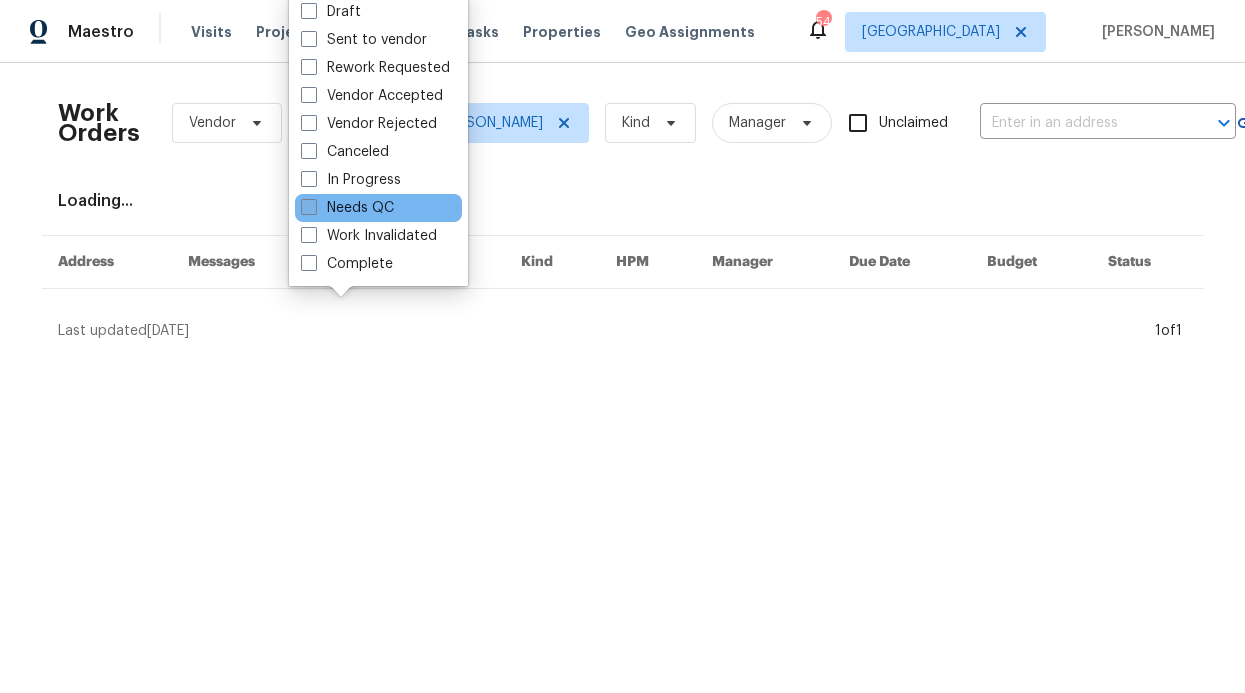 click on "Needs QC" at bounding box center [347, 208] 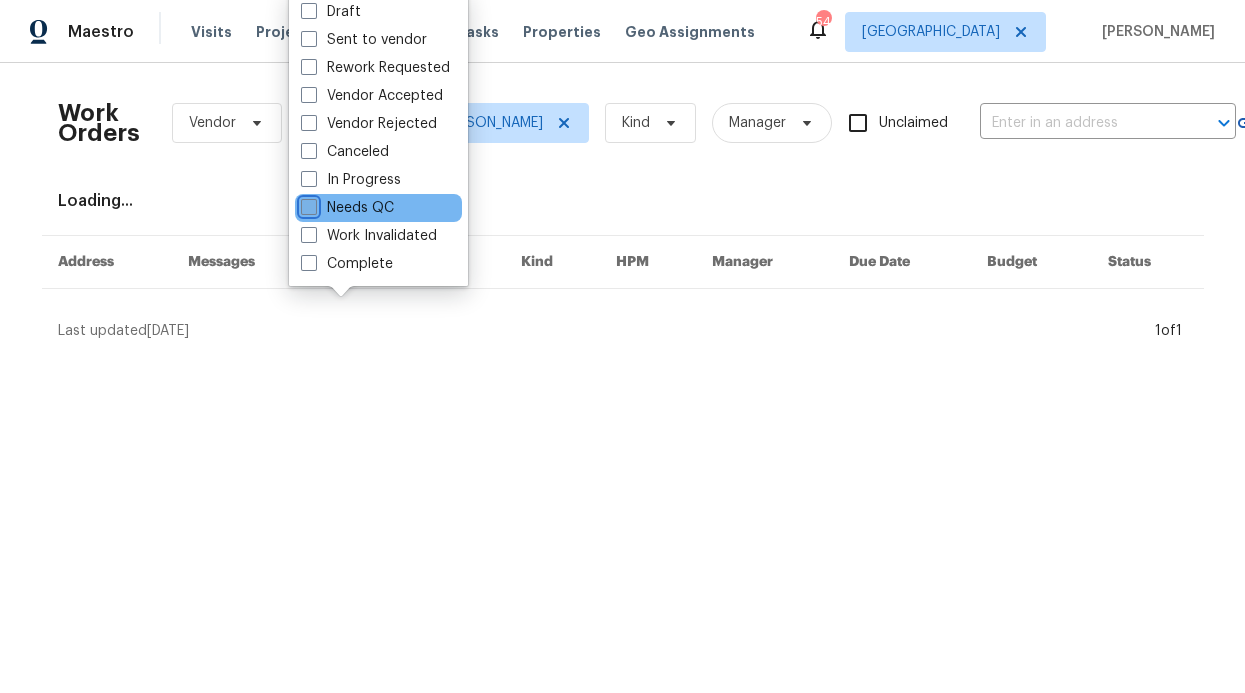 click on "Needs QC" at bounding box center (307, 204) 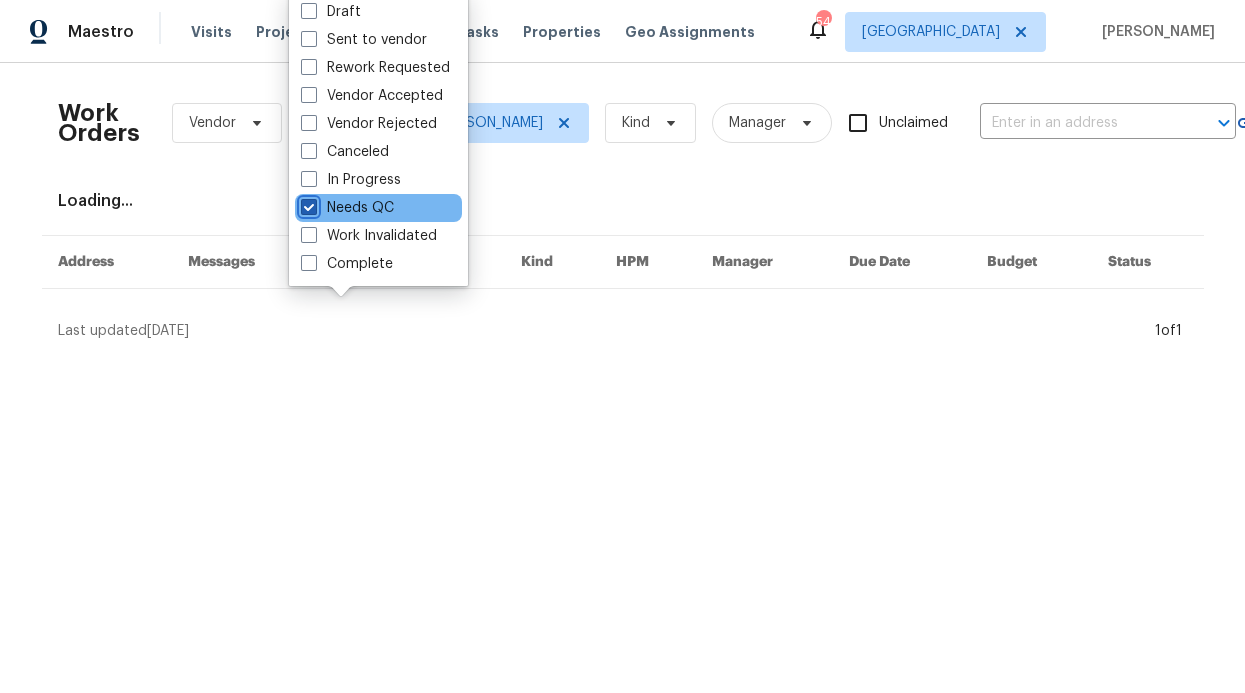 checkbox on "true" 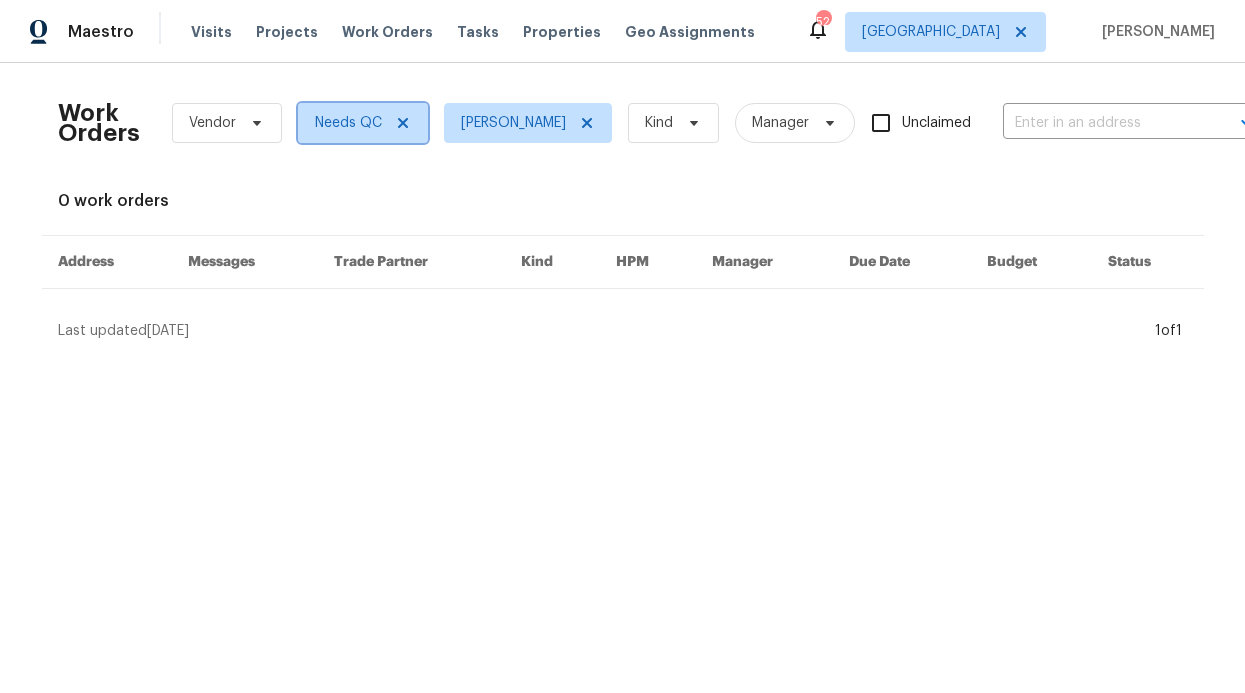 click 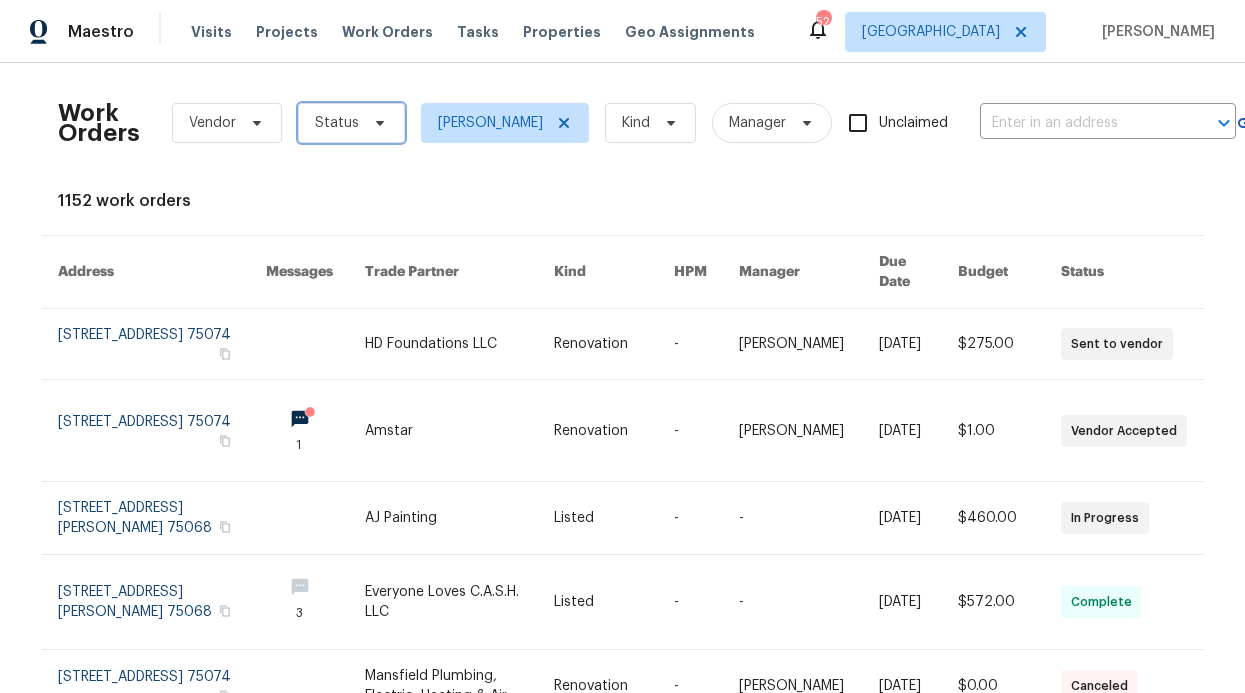 click on "Status" at bounding box center [337, 123] 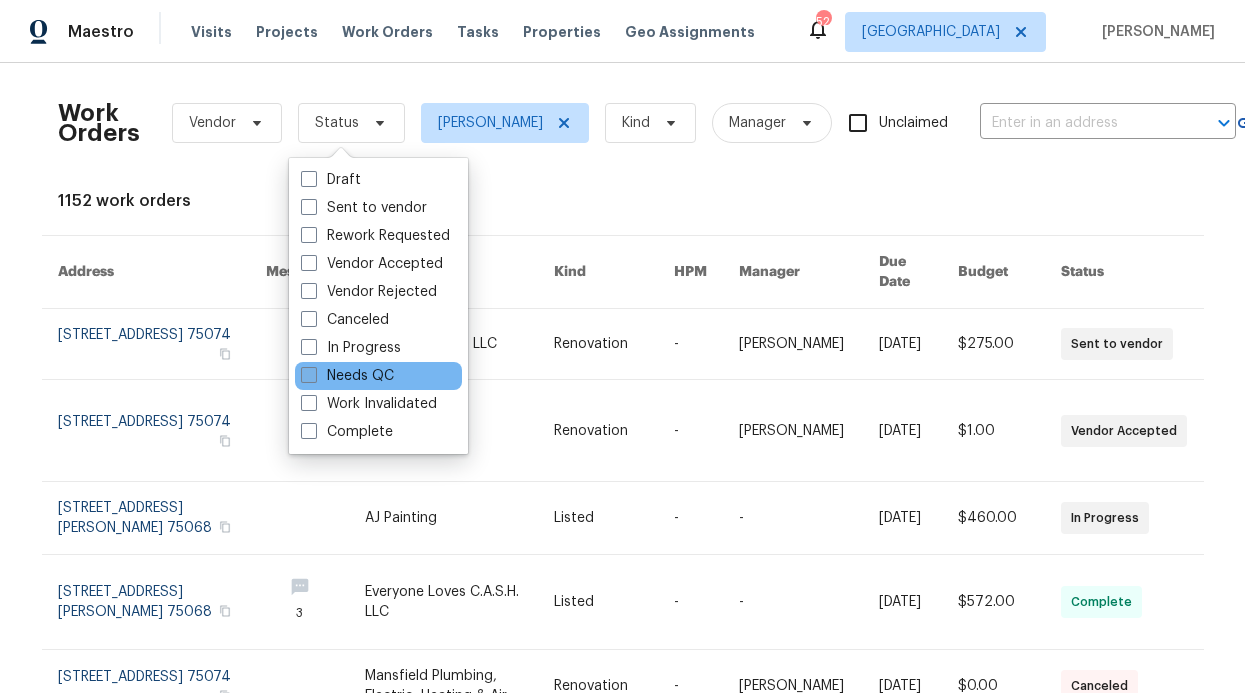 click on "Needs QC" at bounding box center (347, 376) 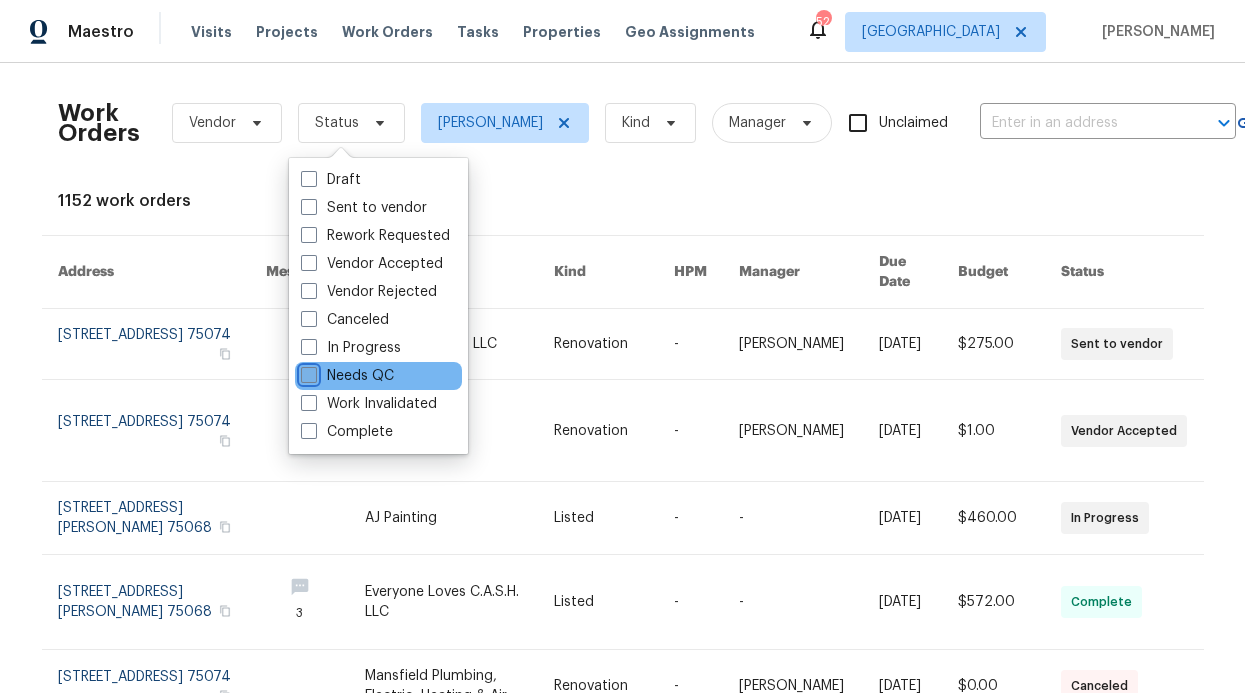 click on "Needs QC" at bounding box center (307, 372) 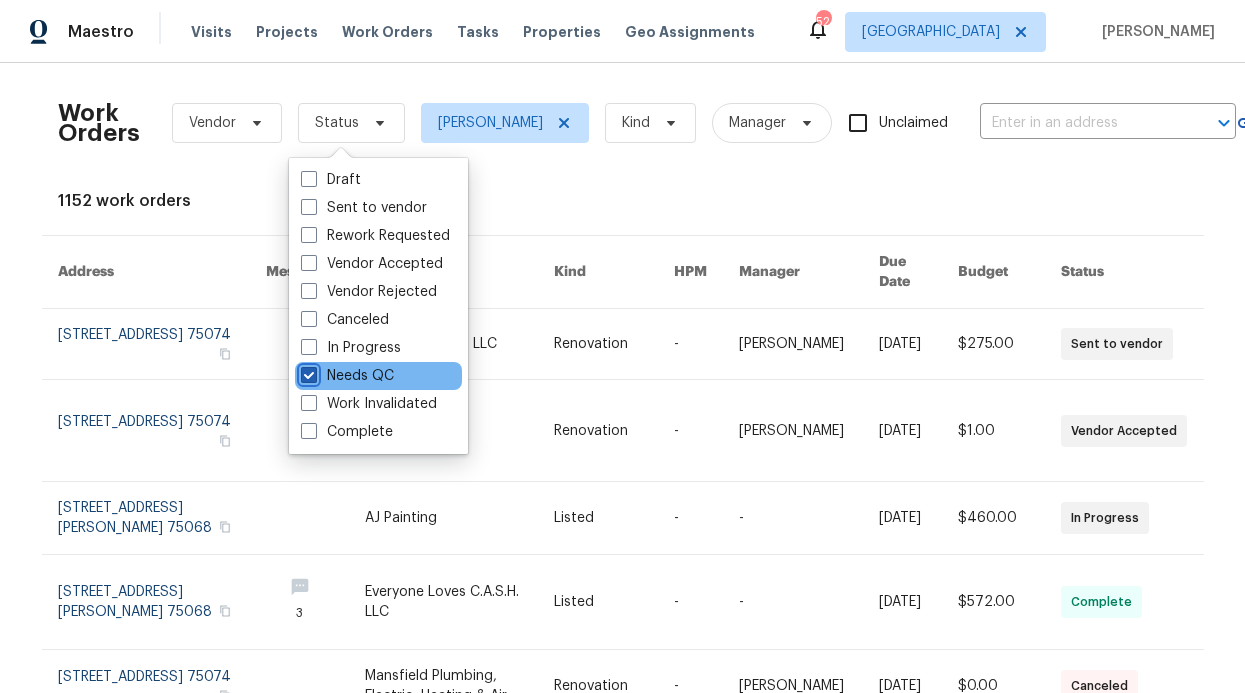 checkbox on "true" 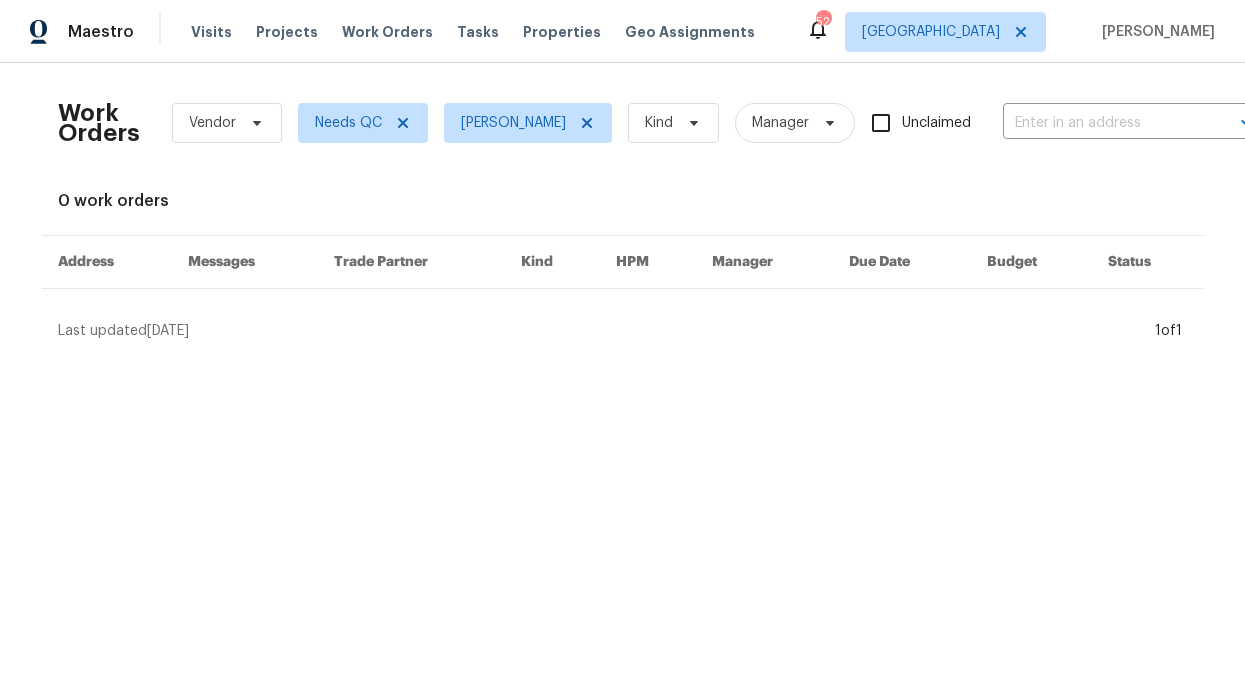 click on "Work Orders Vendor Needs QC [PERSON_NAME] Kind Manager Unclaimed ​" at bounding box center [658, 123] 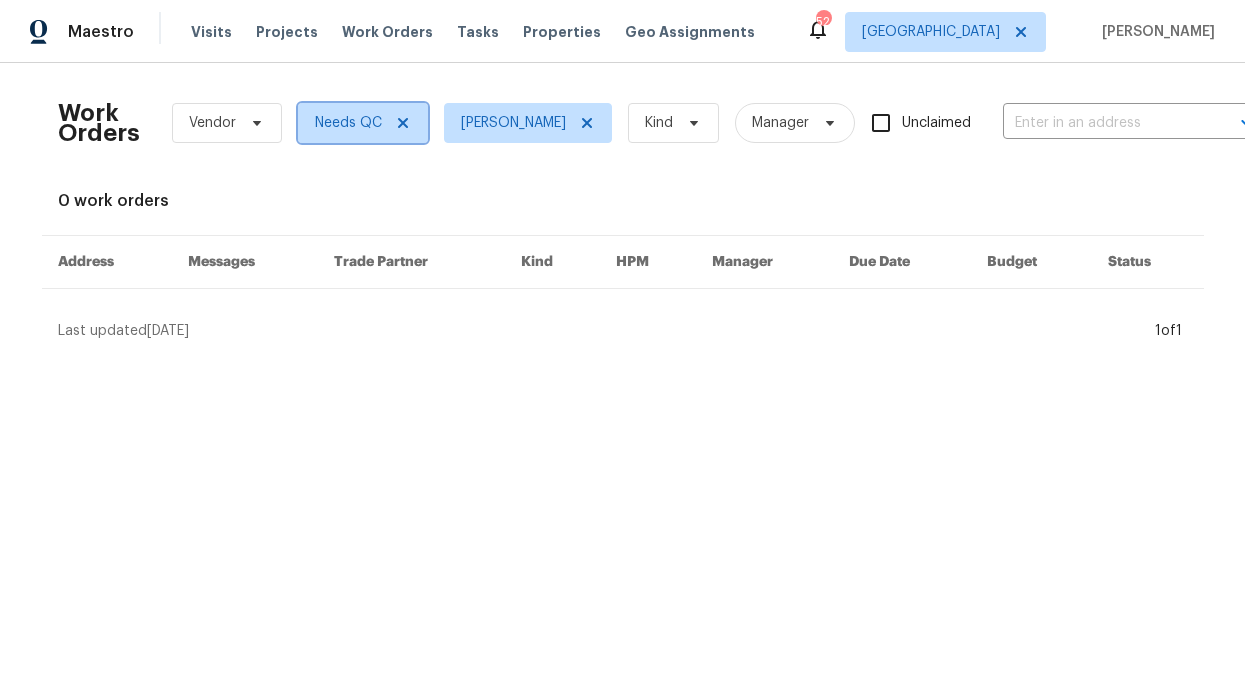 click 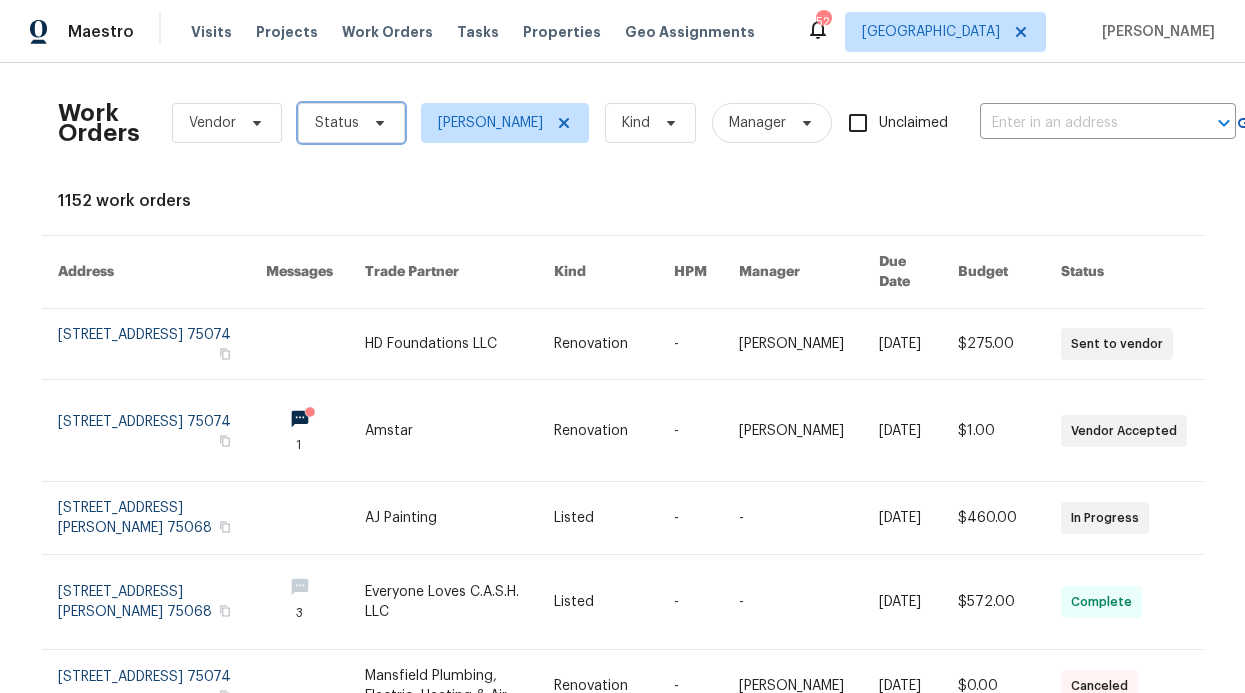 click on "Status" at bounding box center (351, 123) 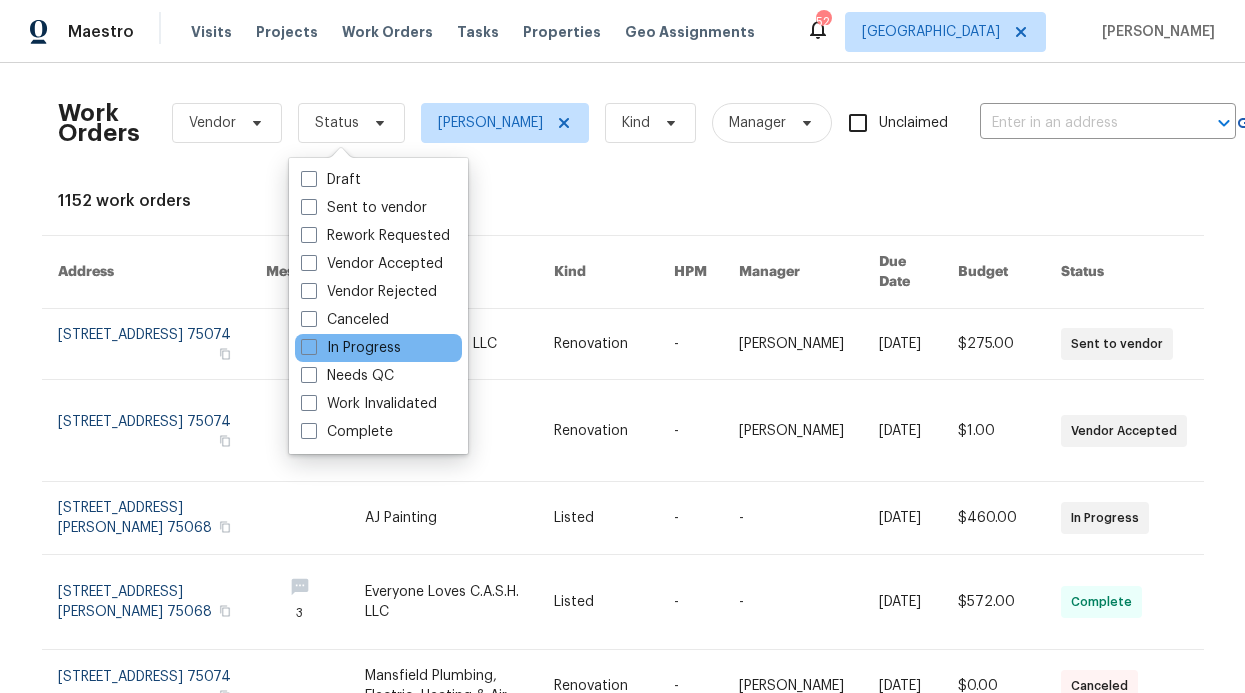 click on "In Progress" at bounding box center (378, 348) 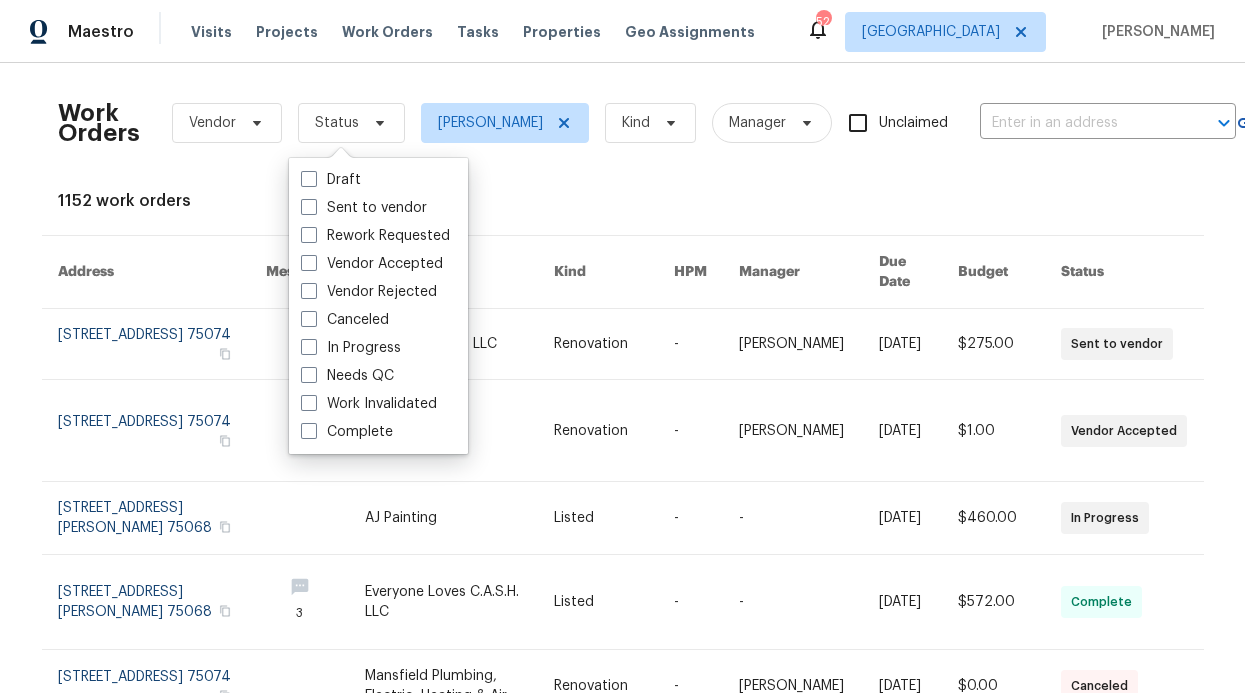 click on "In Progress" at bounding box center (351, 348) 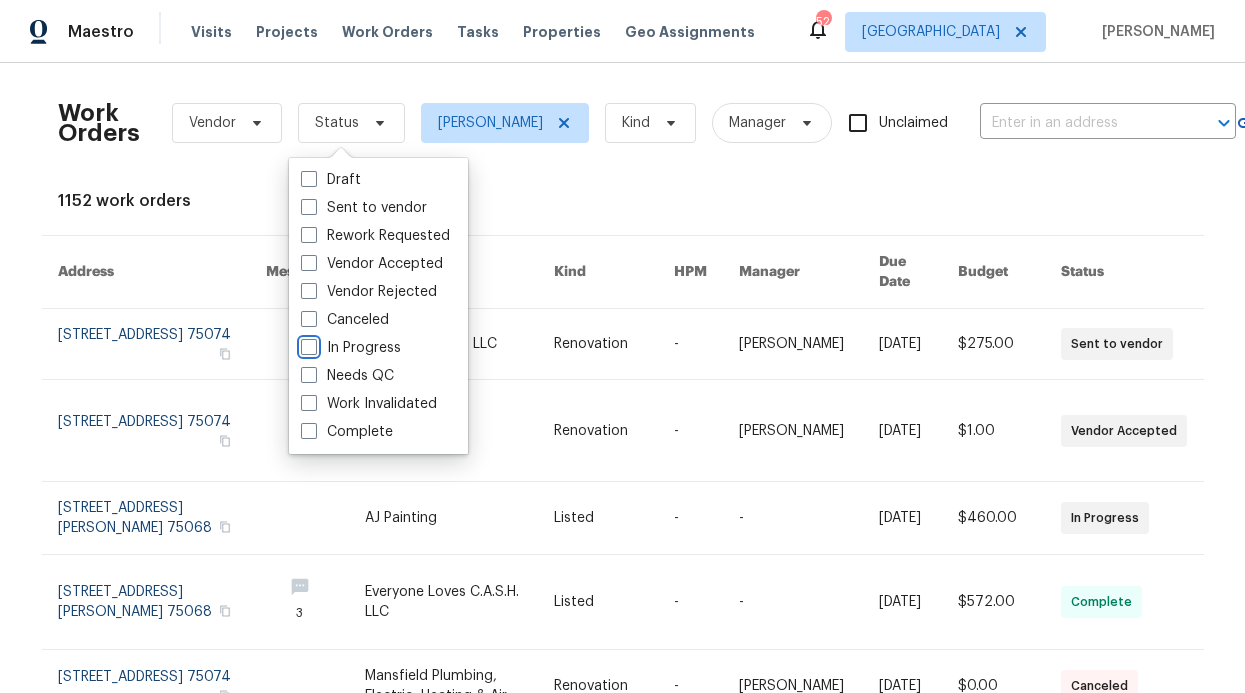 click on "In Progress" at bounding box center [307, 344] 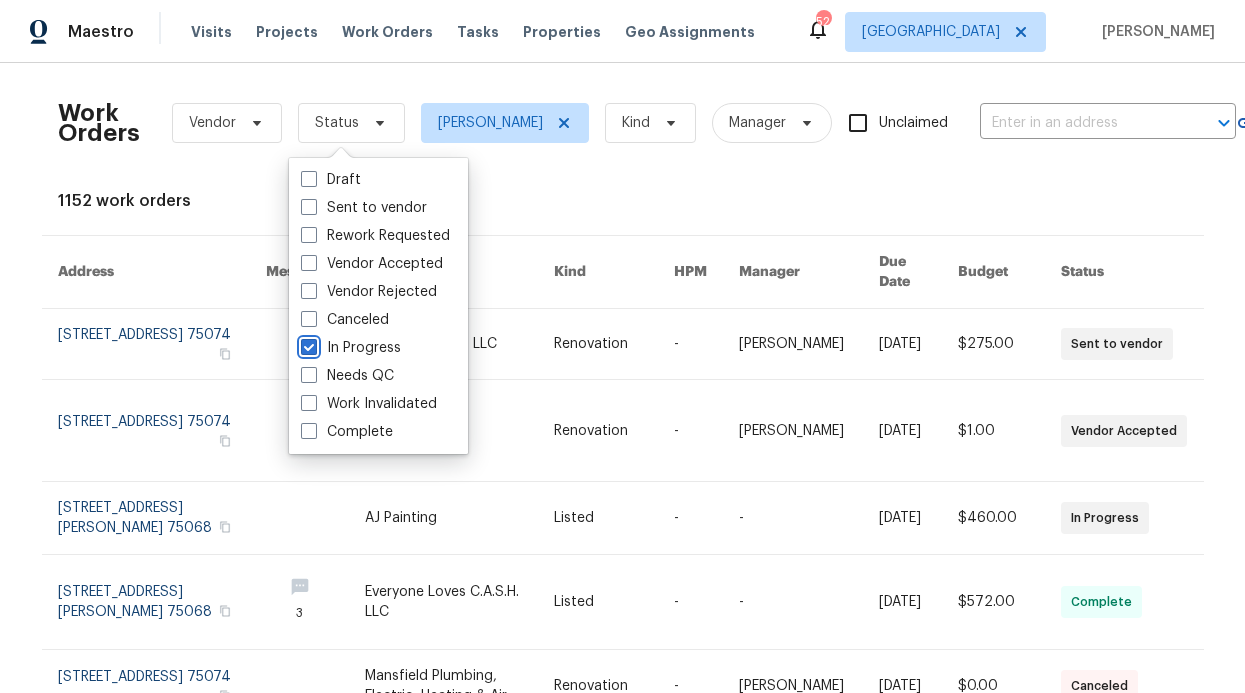 checkbox on "true" 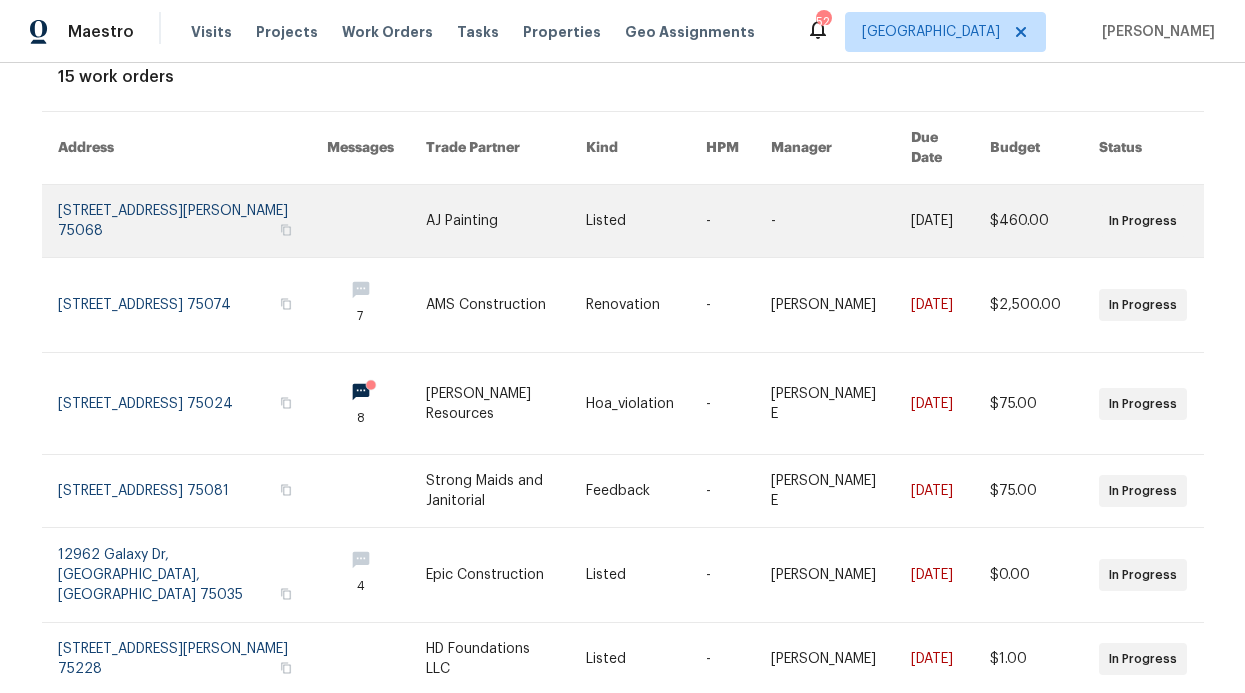scroll, scrollTop: 0, scrollLeft: 0, axis: both 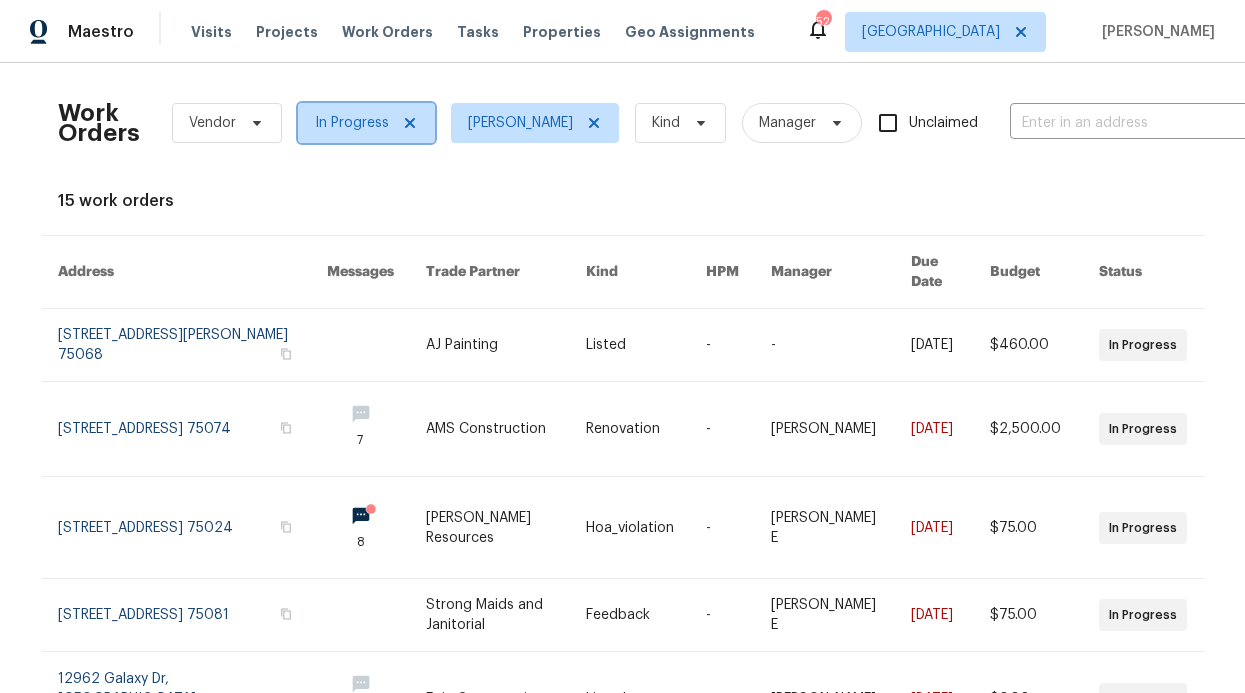 click 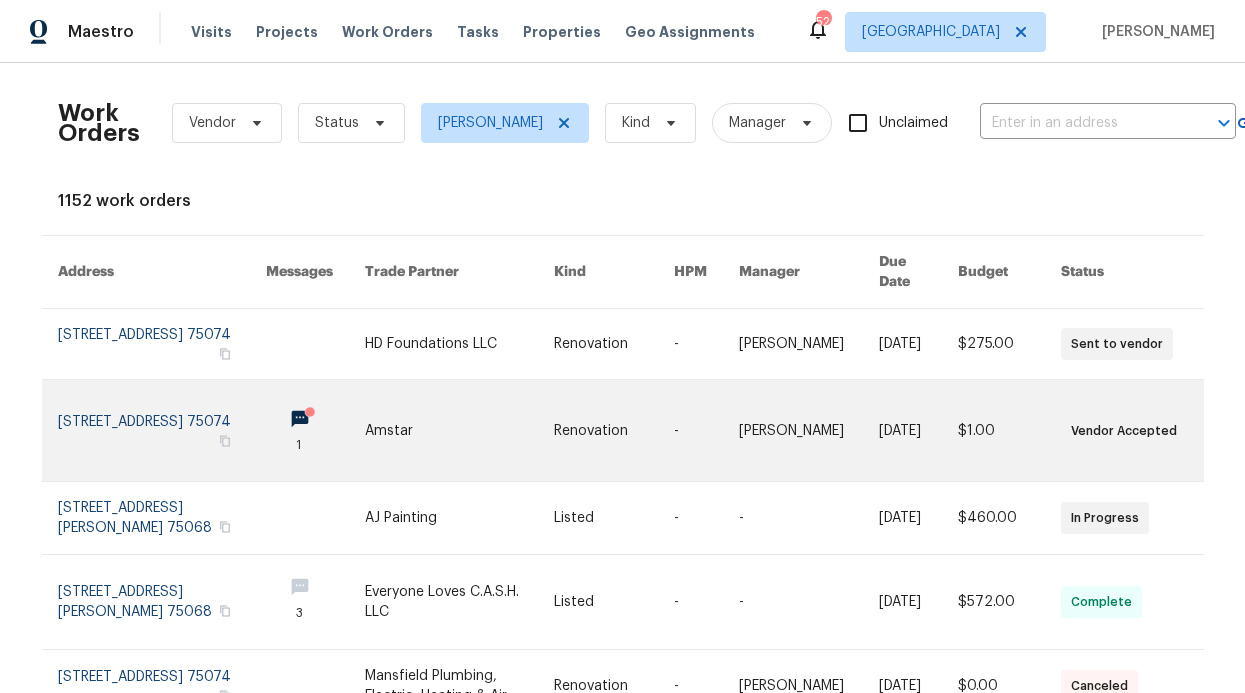 click 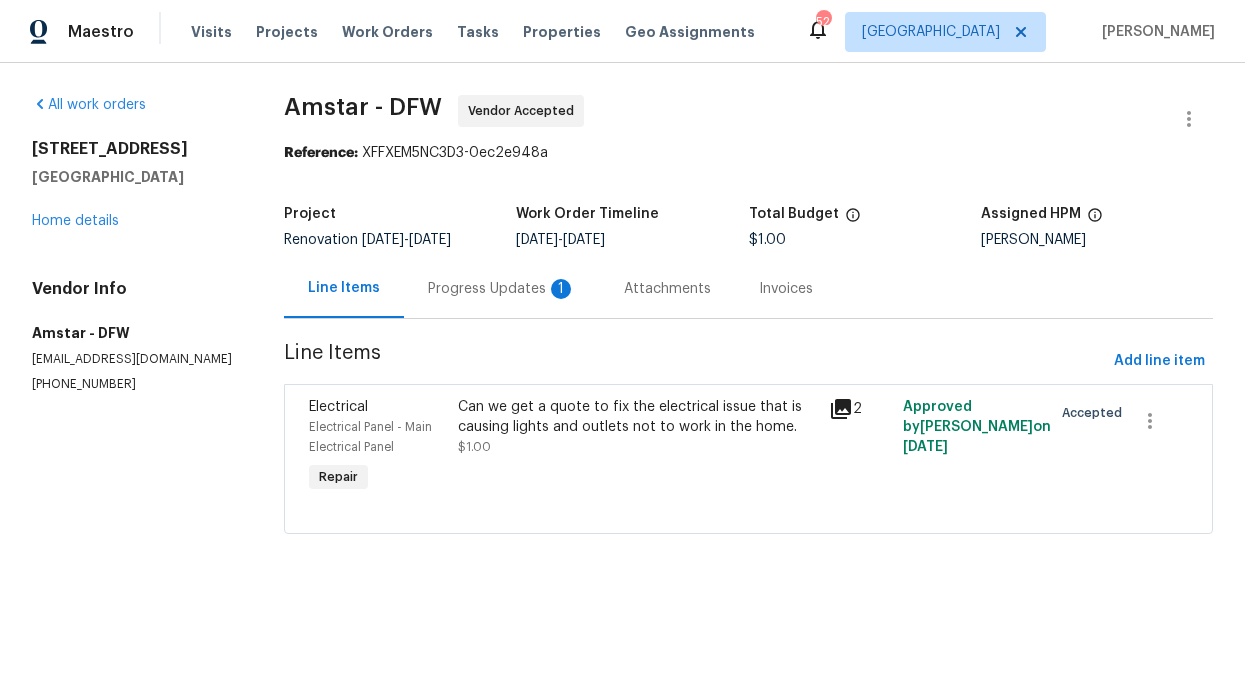 click on "Progress Updates 1" at bounding box center [502, 288] 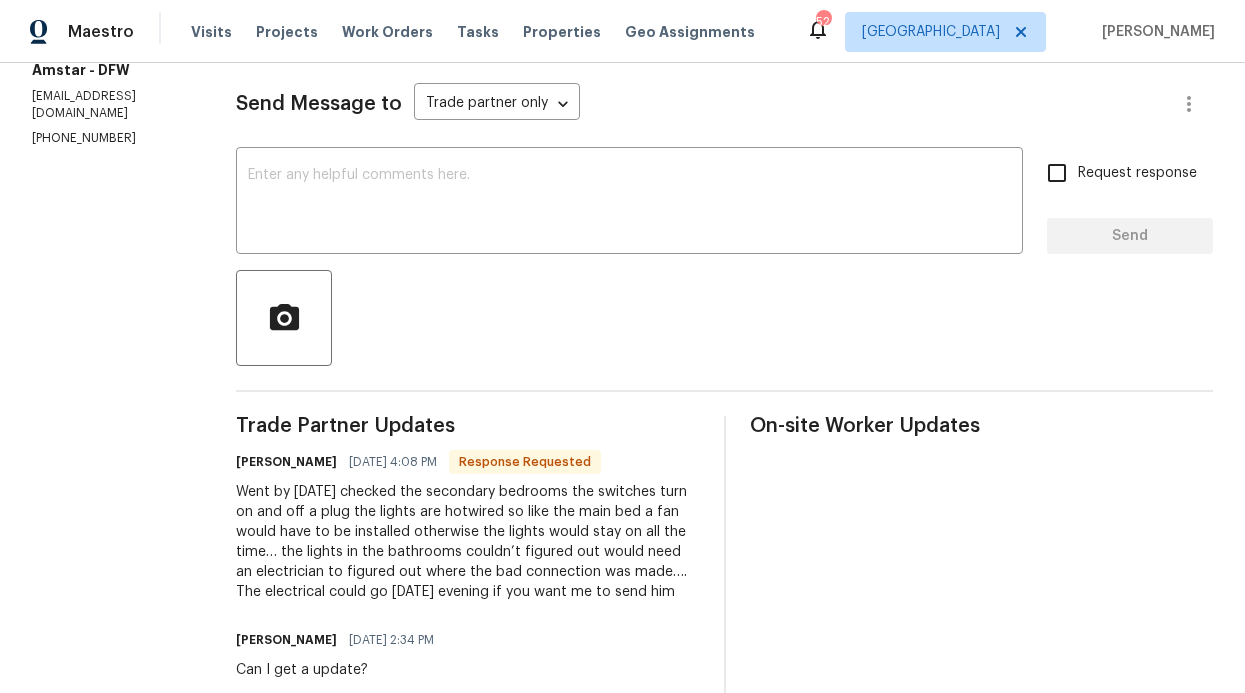 scroll, scrollTop: 321, scrollLeft: 0, axis: vertical 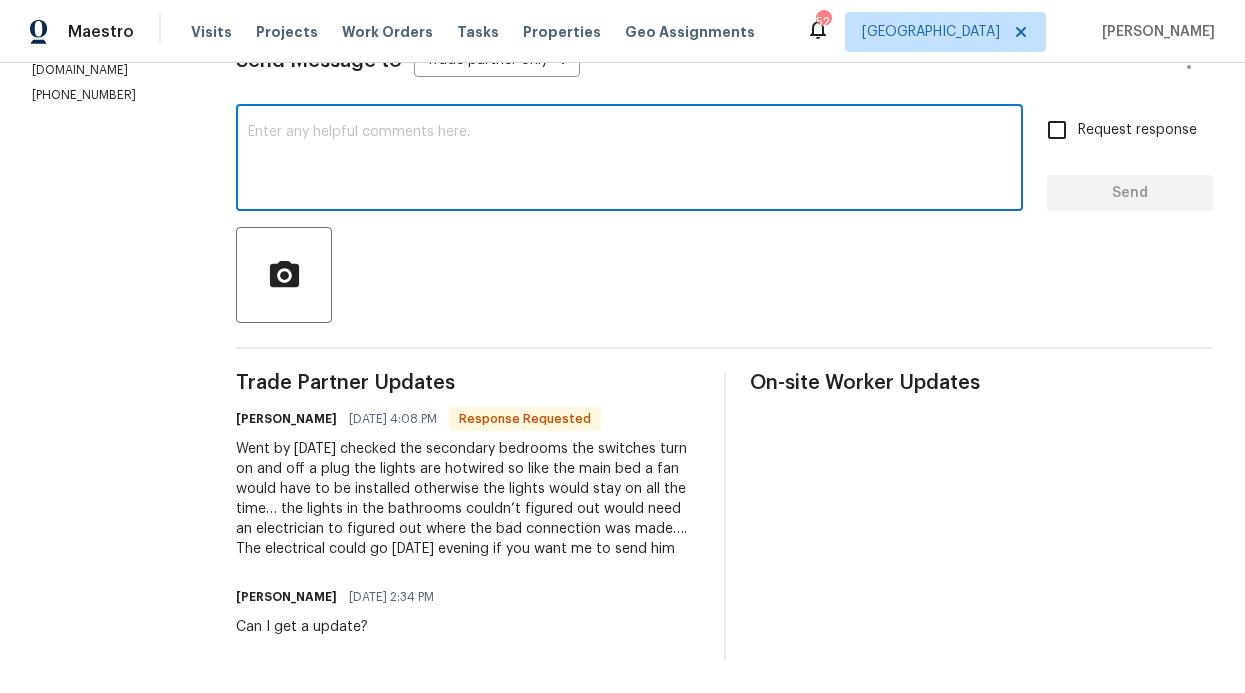 click at bounding box center [629, 160] 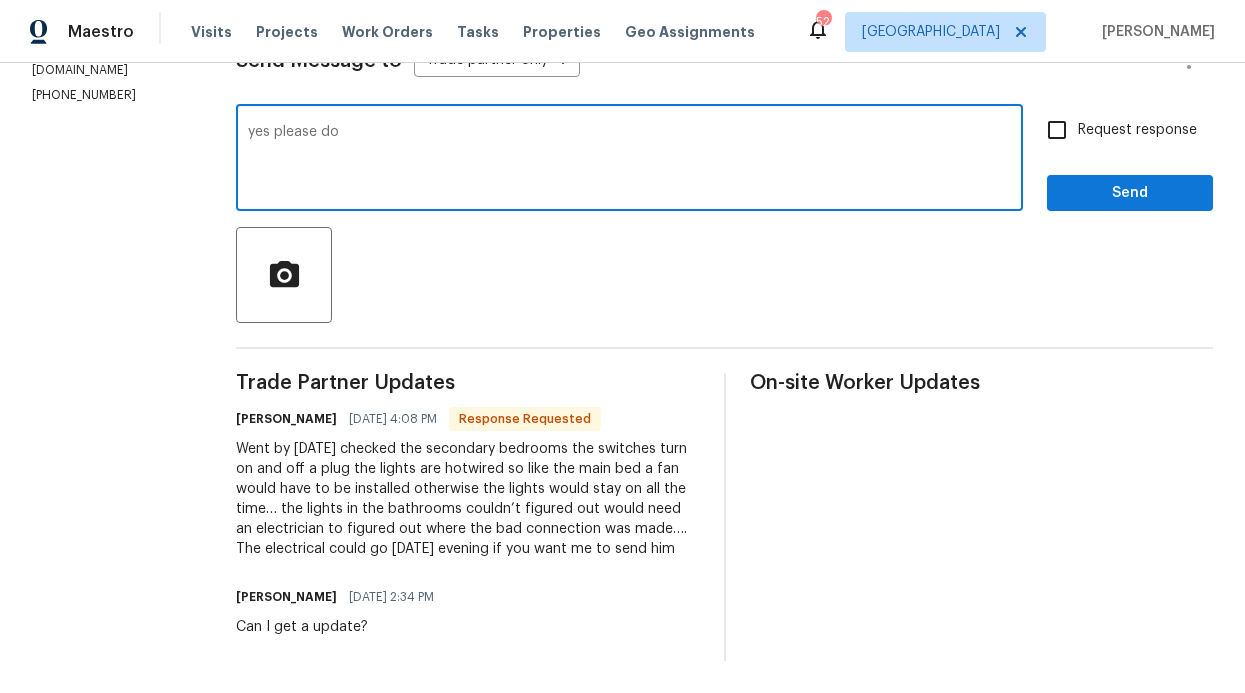 type on "yes please do" 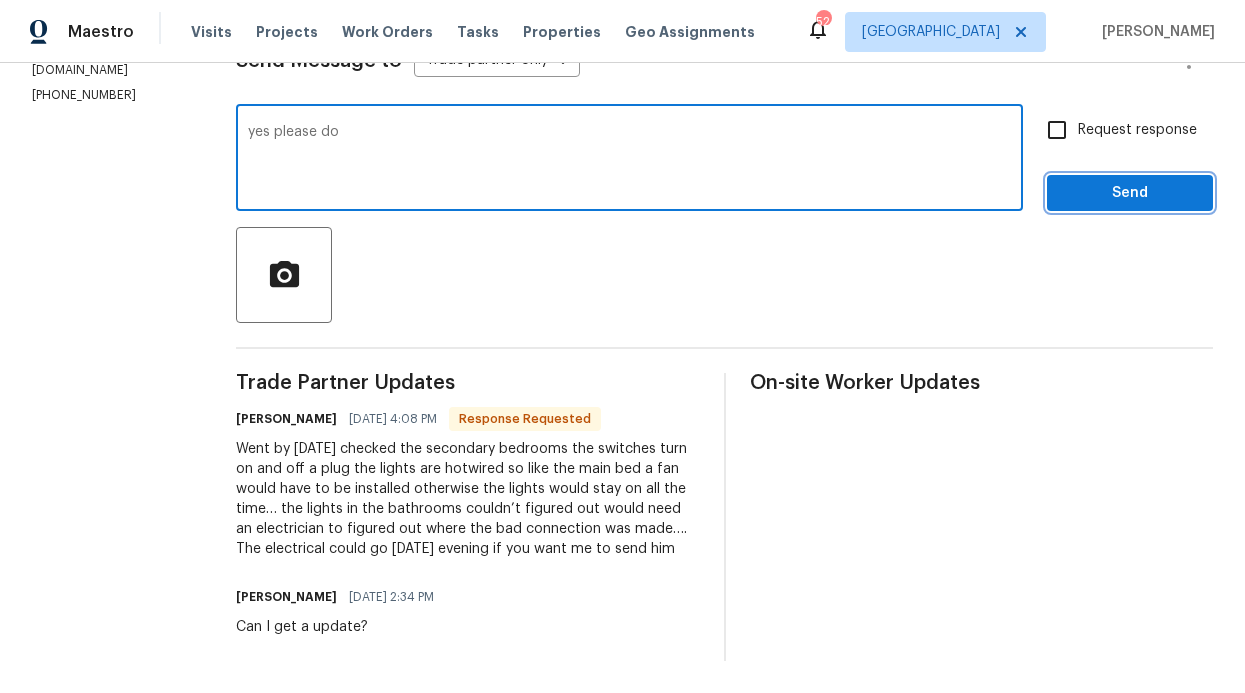 click on "Send" at bounding box center (1130, 193) 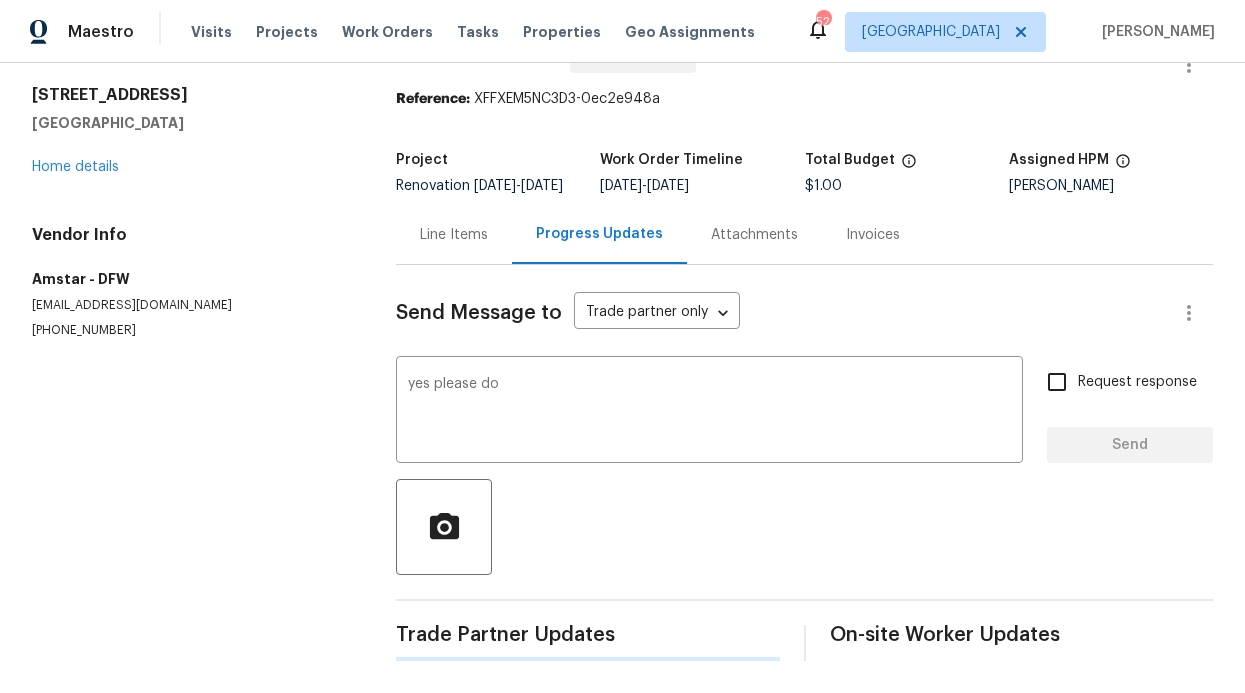 type 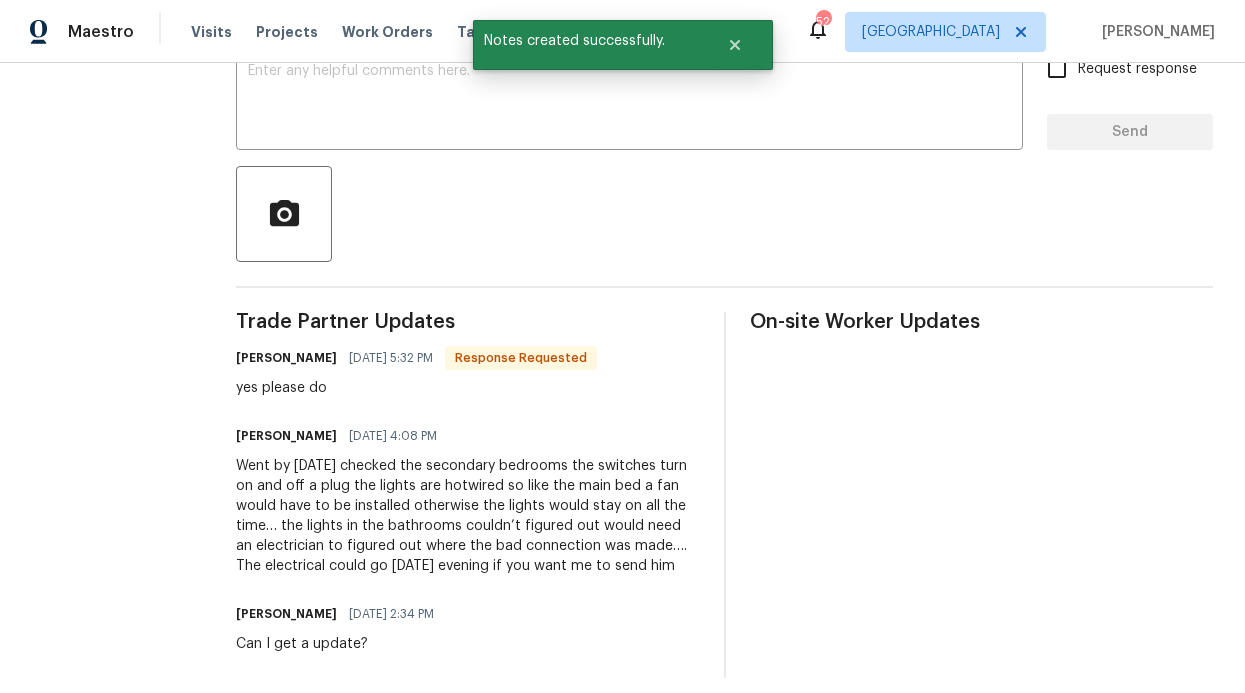 scroll, scrollTop: 399, scrollLeft: 0, axis: vertical 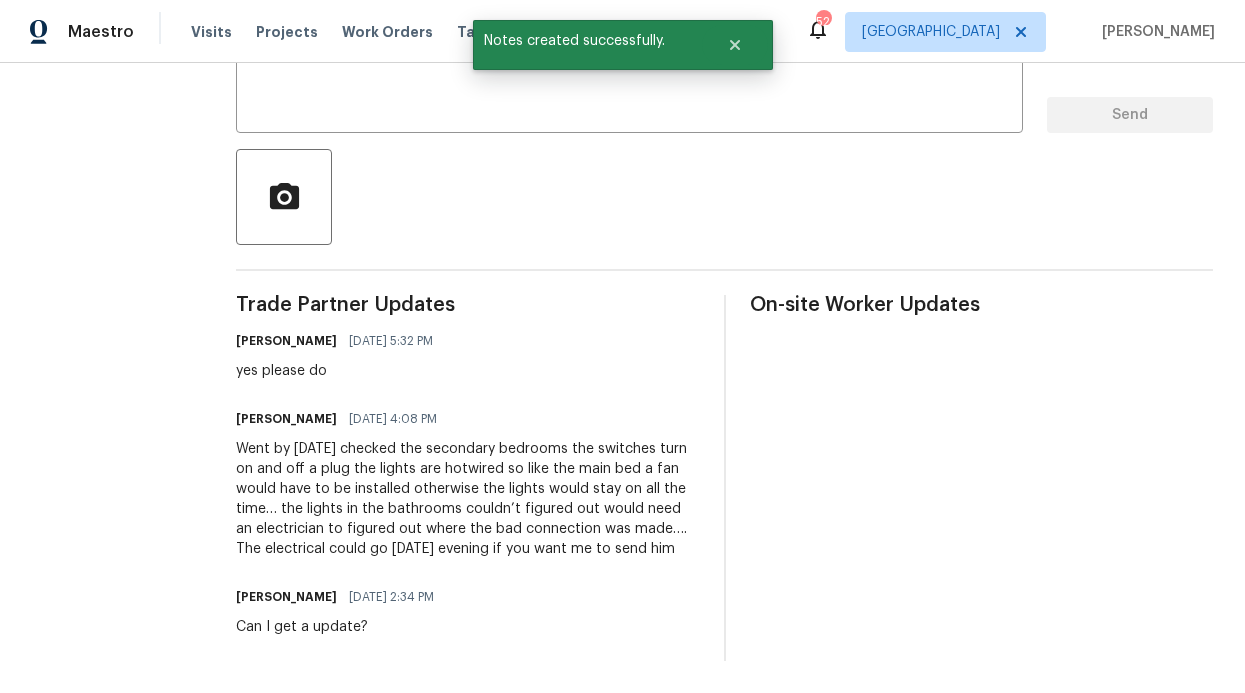 drag, startPoint x: 591, startPoint y: 538, endPoint x: 213, endPoint y: 438, distance: 391.00385 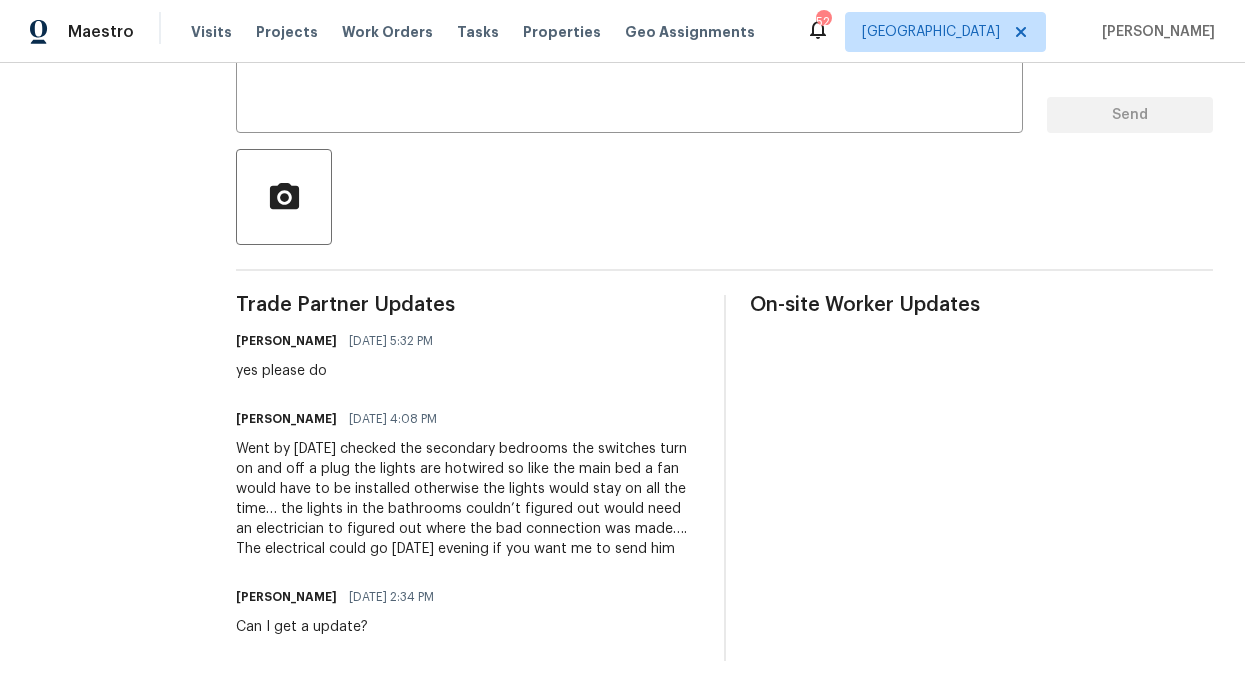 copy on "Went by [DATE] checked the secondary bedrooms the switches turn on and off a plug the lights are hotwired so like the main bed a fan would have to be installed otherwise the lights would  stay on all the time… the lights in the bathrooms couldn’t figured out would need an electrician to figured out where the bad connection was made….
The electrical could go [DATE] evening if you want me to send him" 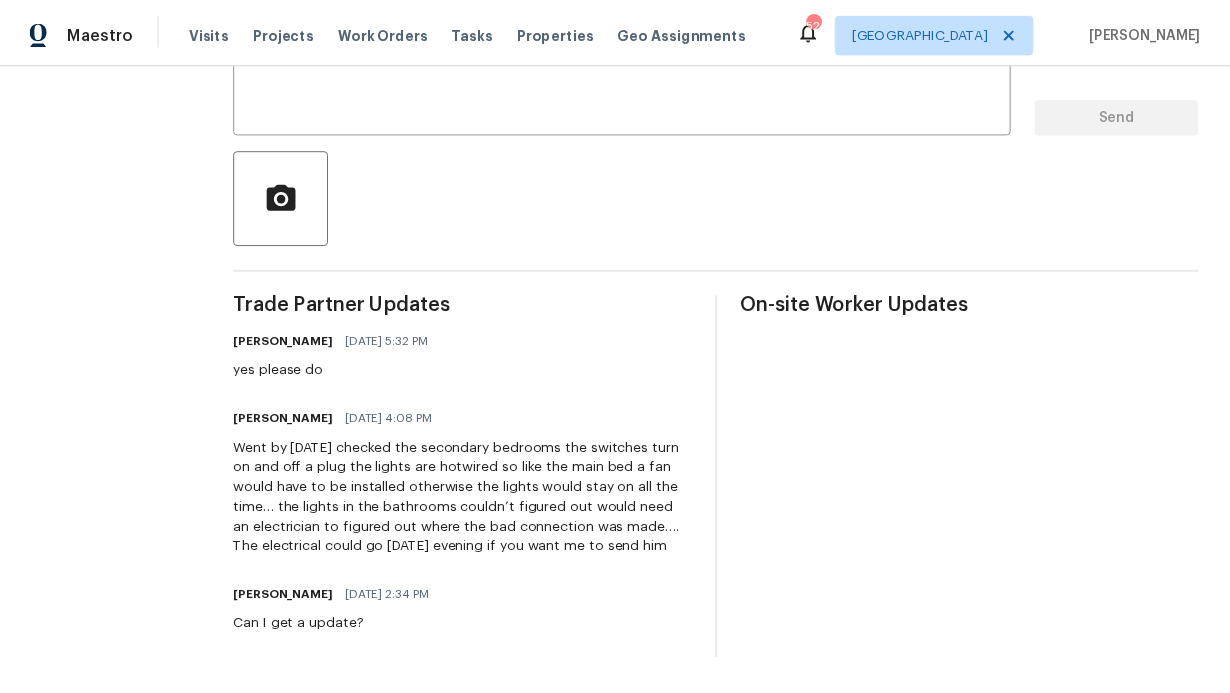 scroll, scrollTop: 0, scrollLeft: 0, axis: both 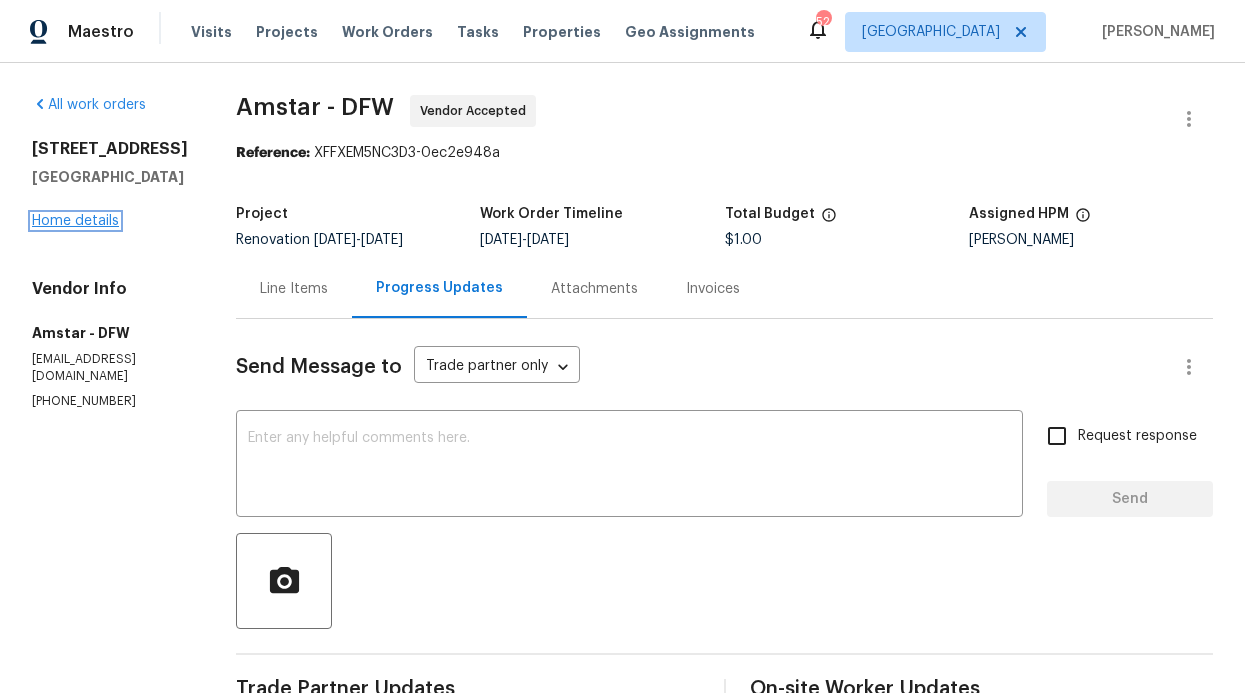 click on "Home details" at bounding box center (75, 221) 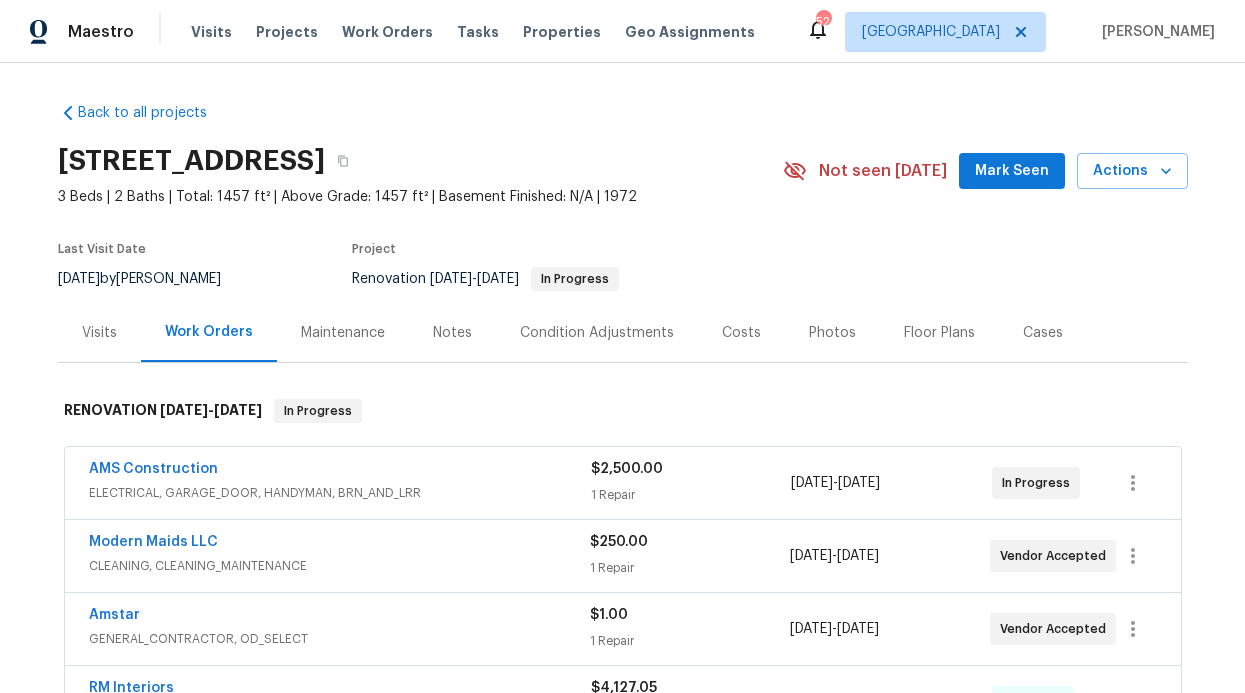 click on "Mark Seen" at bounding box center [1012, 171] 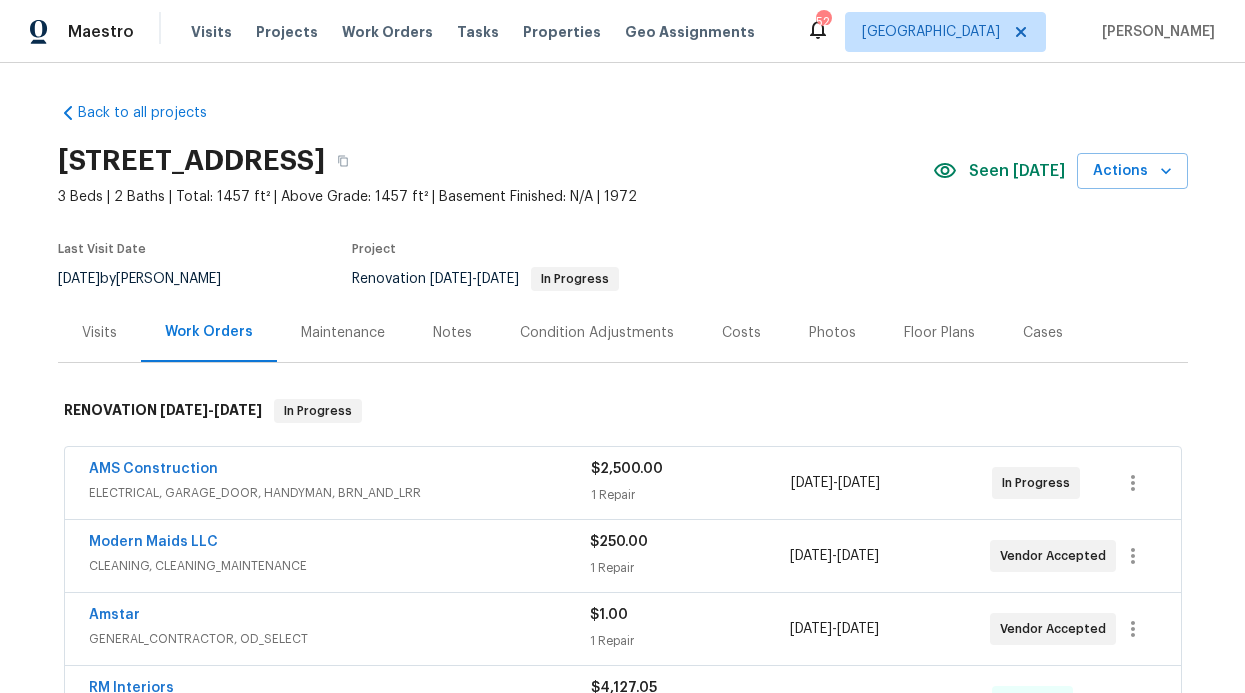 click on "Notes" at bounding box center [452, 333] 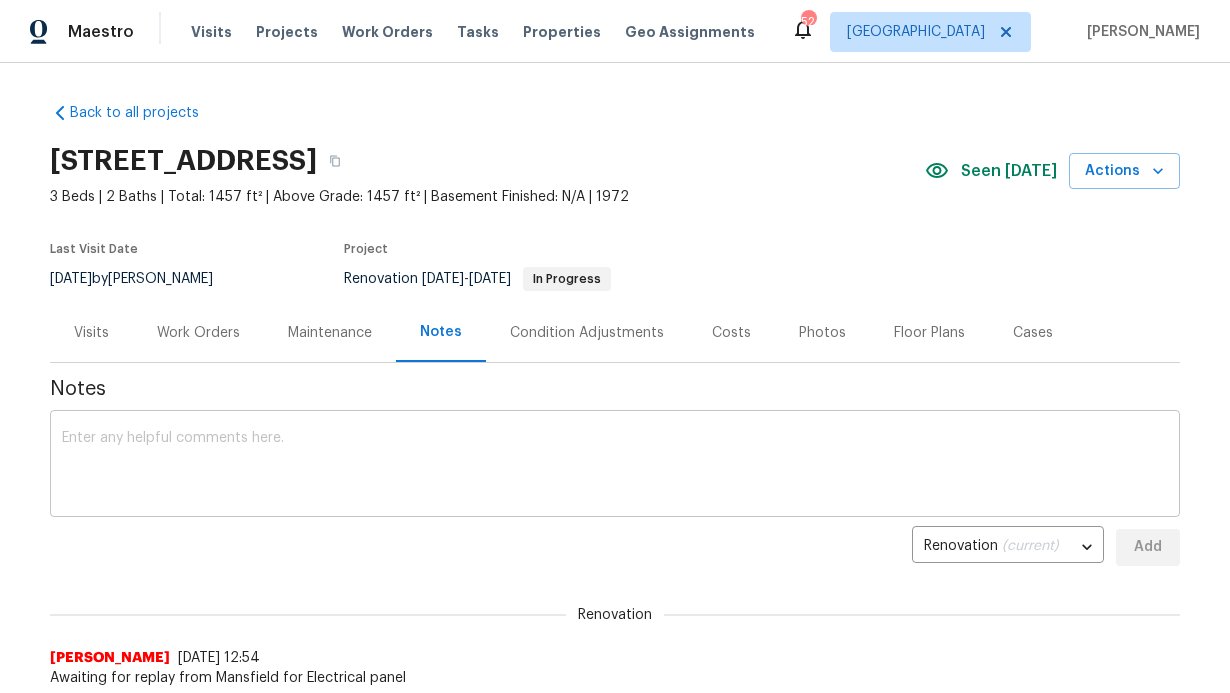 click at bounding box center (615, 466) 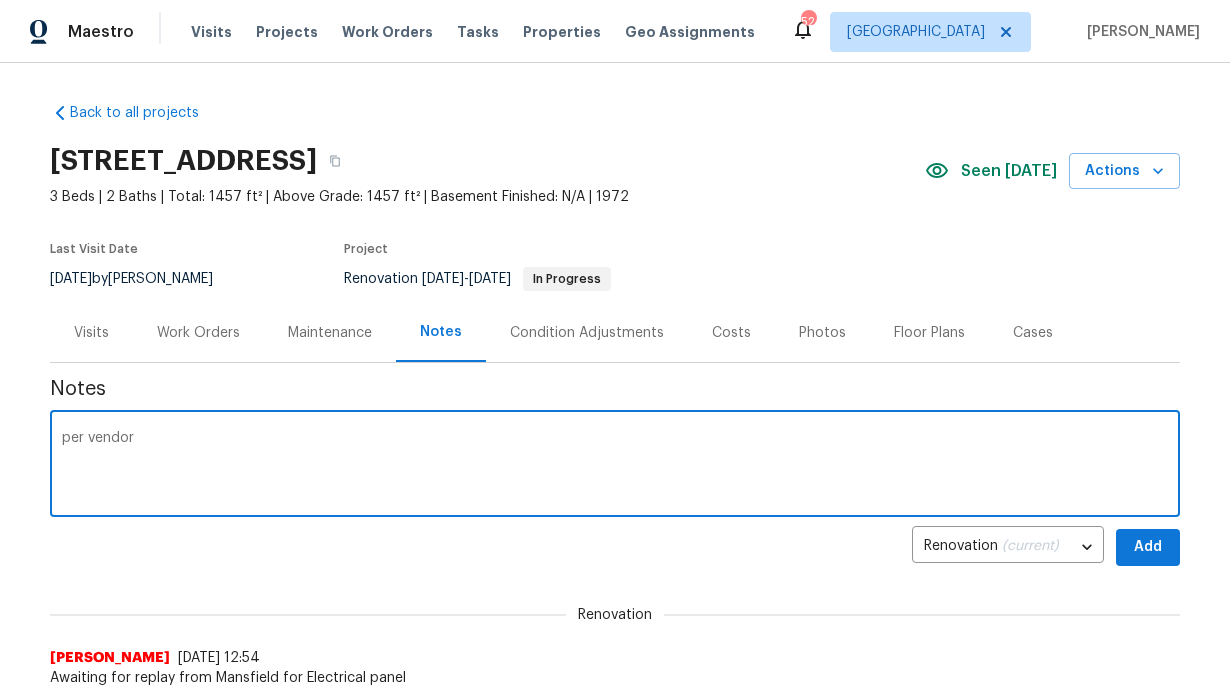 paste on "Went by [DATE] checked the secondary bedrooms the switches turn on and off a plug the lights are hotwired so like the main bed a fan would have to be installed otherwise the lights would stay on all the time… the lights in the bathrooms couldn’t figured out would need an electrician to figured out where the bad connection was made…. The electrical could go [DATE] evening if you want me to send him" 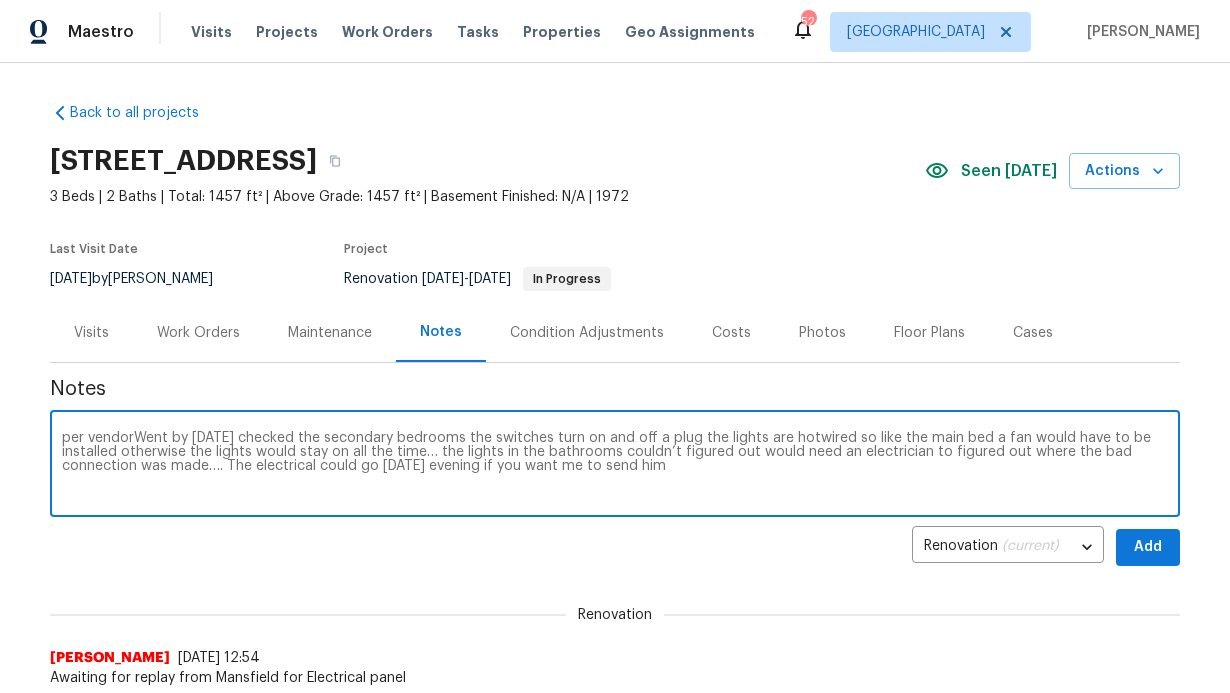 click on "per vendorWent by [DATE] checked the secondary bedrooms the switches turn on and off a plug the lights are hotwired so like the main bed a fan would have to be installed otherwise the lights would stay on all the time… the lights in the bathrooms couldn’t figured out would need an electrician to figured out where the bad connection was made…. The electrical could go [DATE] evening if you want me to send him" at bounding box center [615, 466] 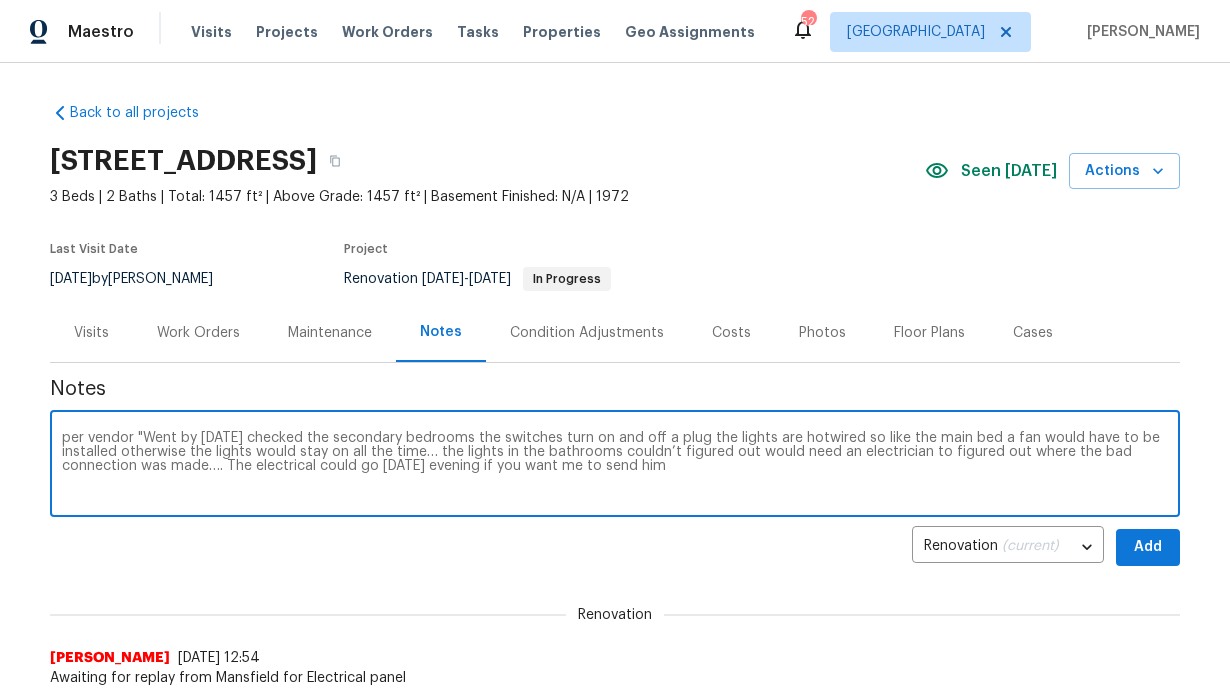 type on "per vendor "Went by [DATE] checked the secondary bedrooms the switches turn on and off a plug the lights are hotwired so like the main bed a fan would have to be installed otherwise the lights would stay on all the time… the lights in the bathrooms couldn’t figured out would need an electrician to figured out where the bad connection was made…. The electrical could go [DATE] evening if you want me to send him" 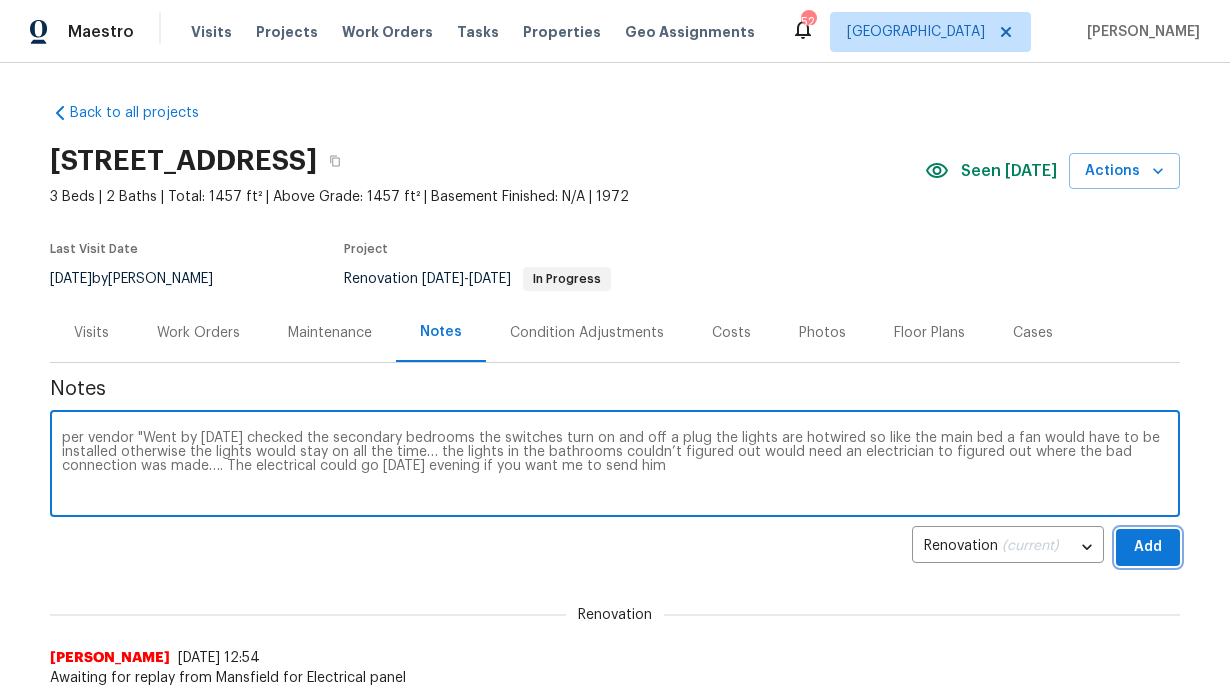 click on "Add" at bounding box center (1148, 547) 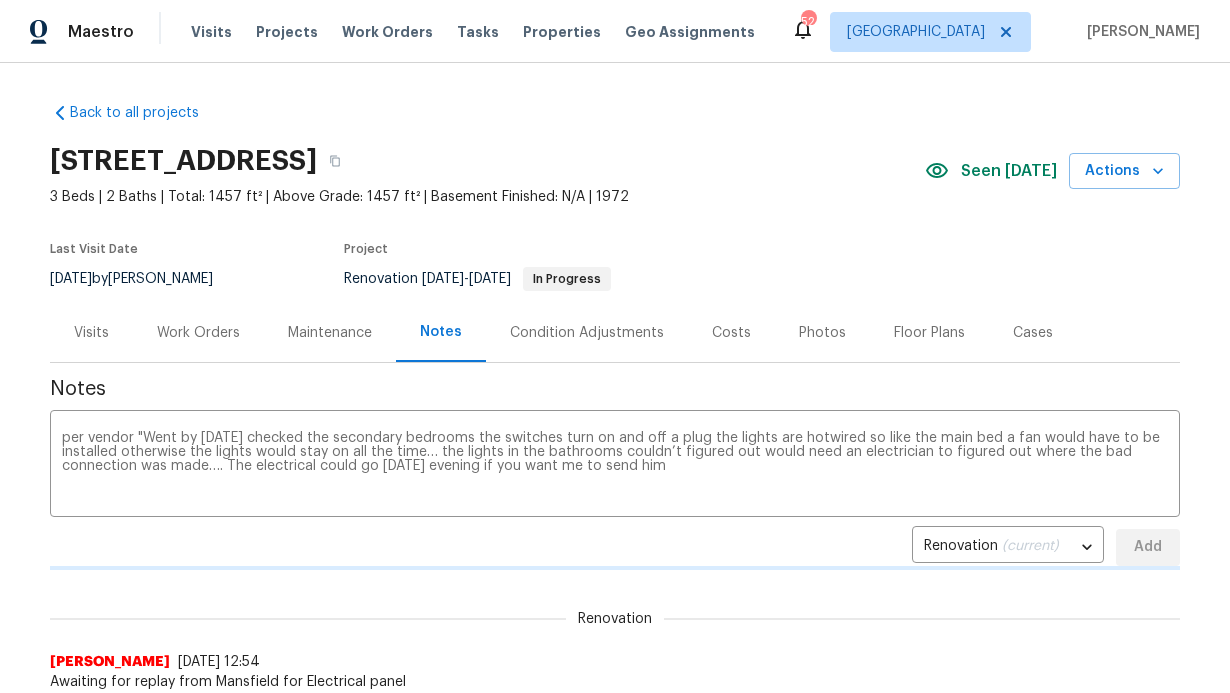 type 